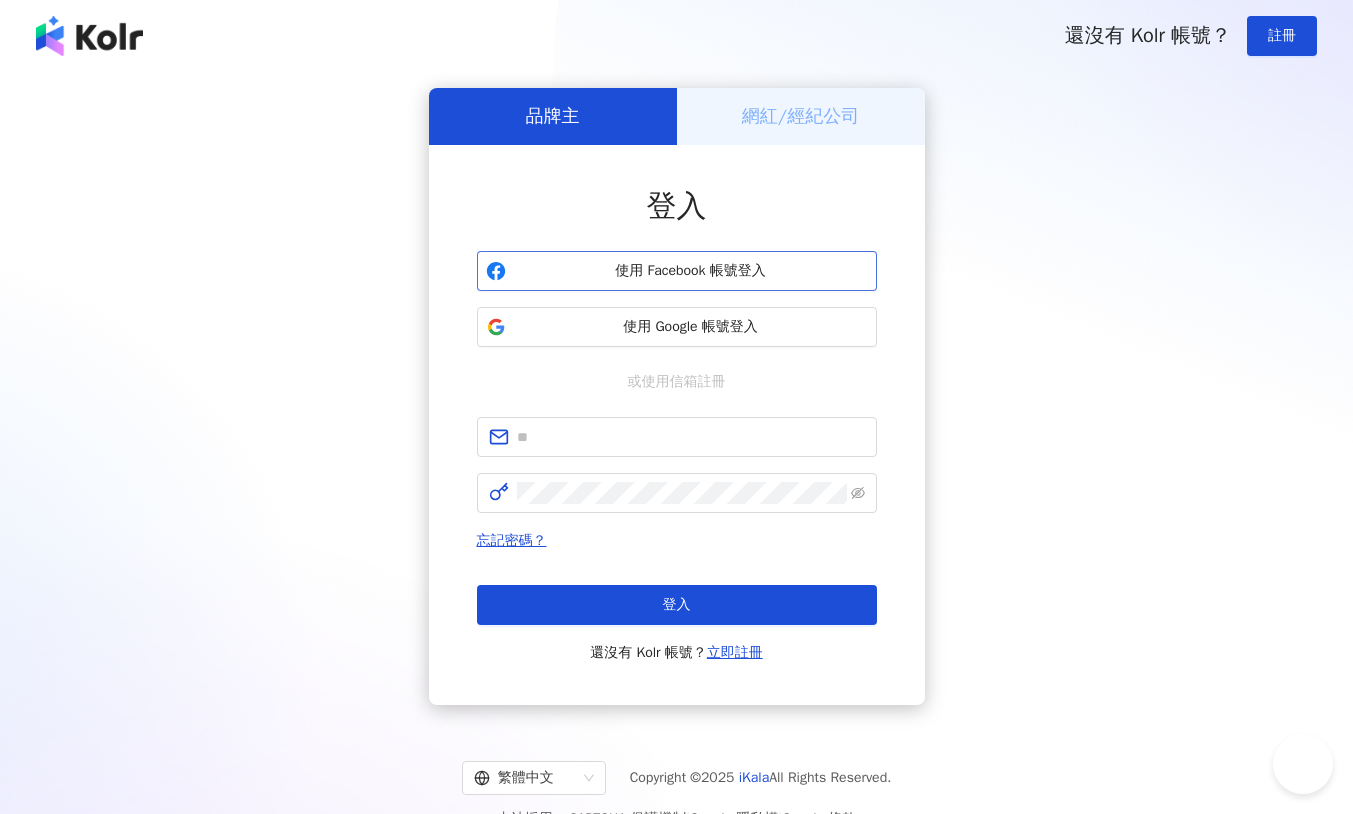 scroll, scrollTop: 0, scrollLeft: 0, axis: both 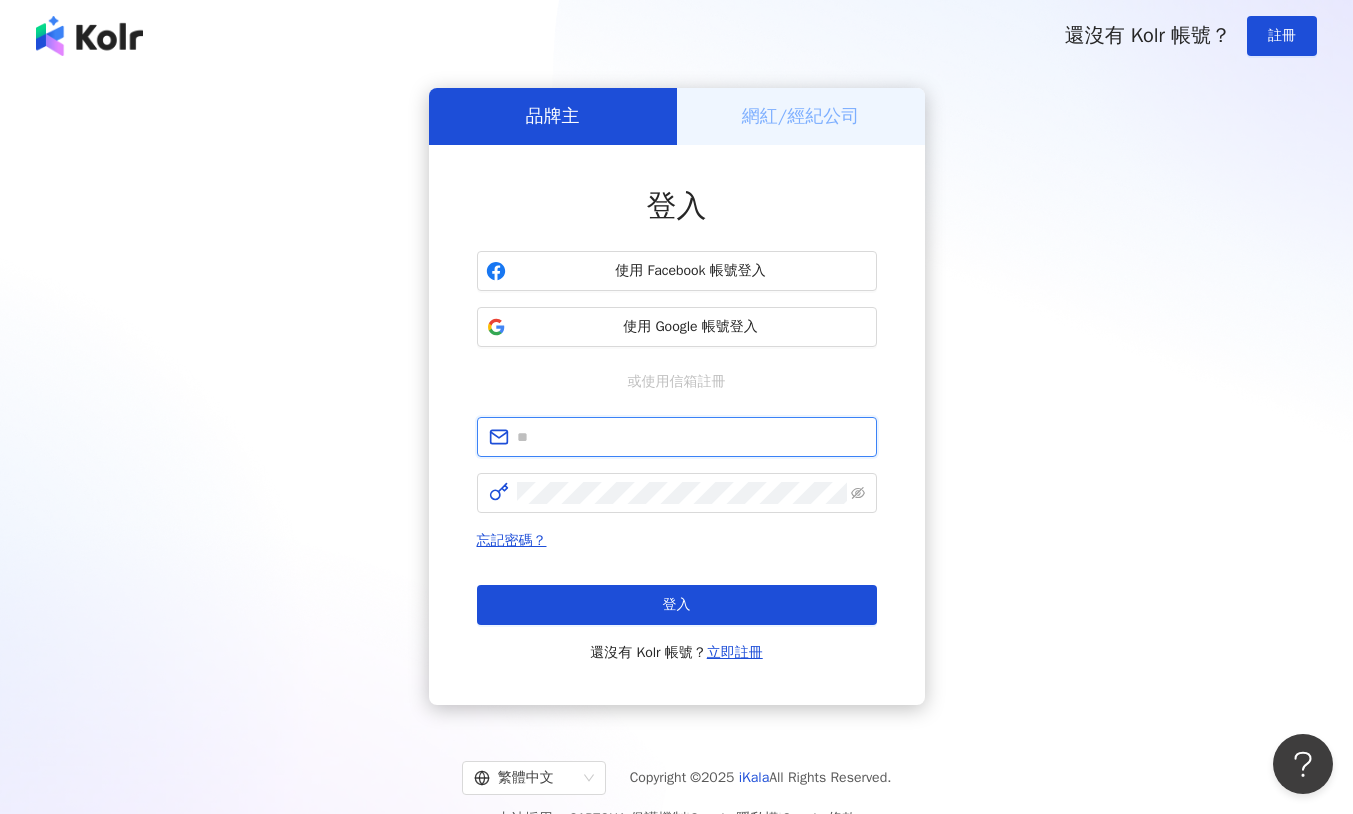 click at bounding box center (691, 437) 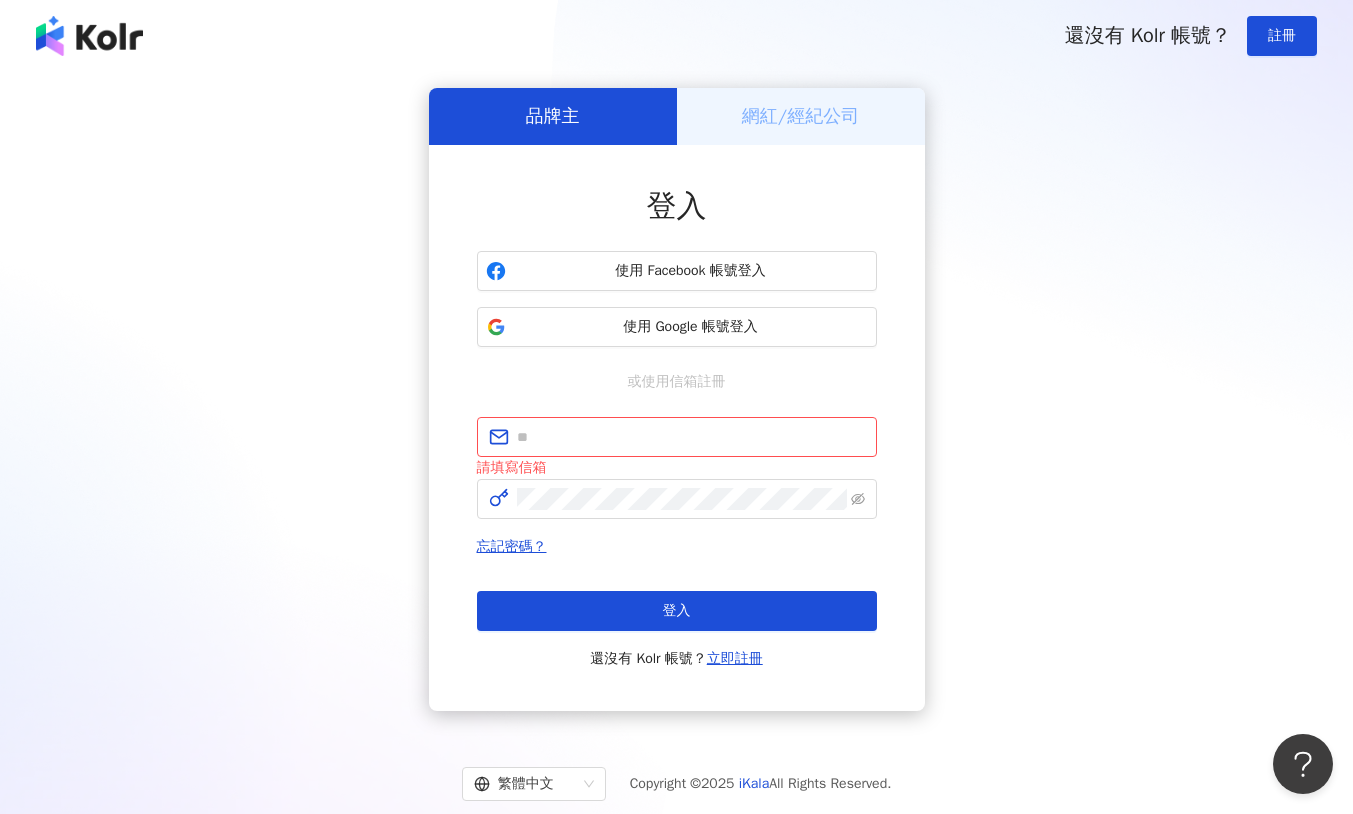 click on "品牌主 網紅/經紀公司 登入 使用 Facebook 帳號登入 使用 Google 帳號登入 或使用信箱註冊 請填寫信箱 忘記密碼？ 登入 還沒有 Kolr 帳號？ 立即註冊" at bounding box center (676, 399) 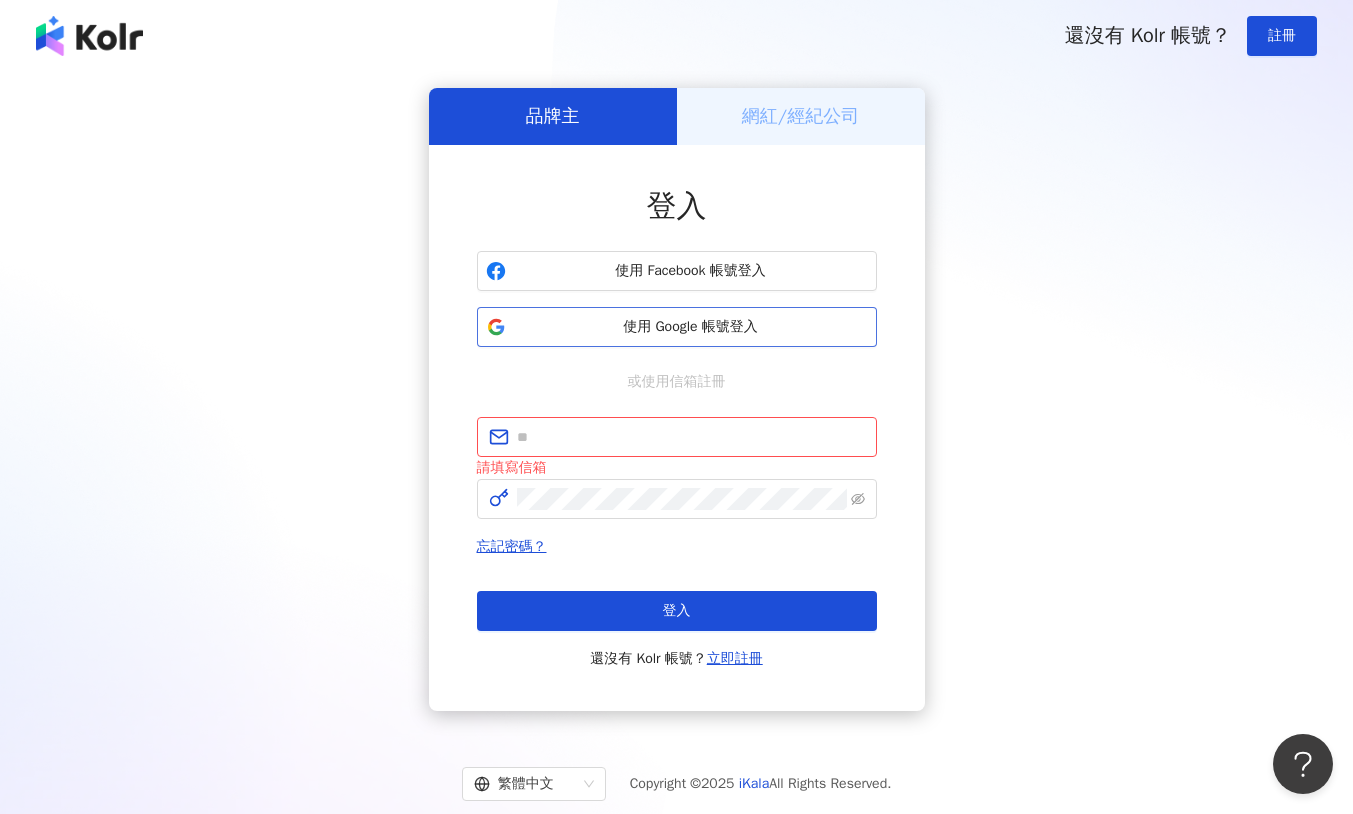 click on "使用 Google 帳號登入" at bounding box center (691, 327) 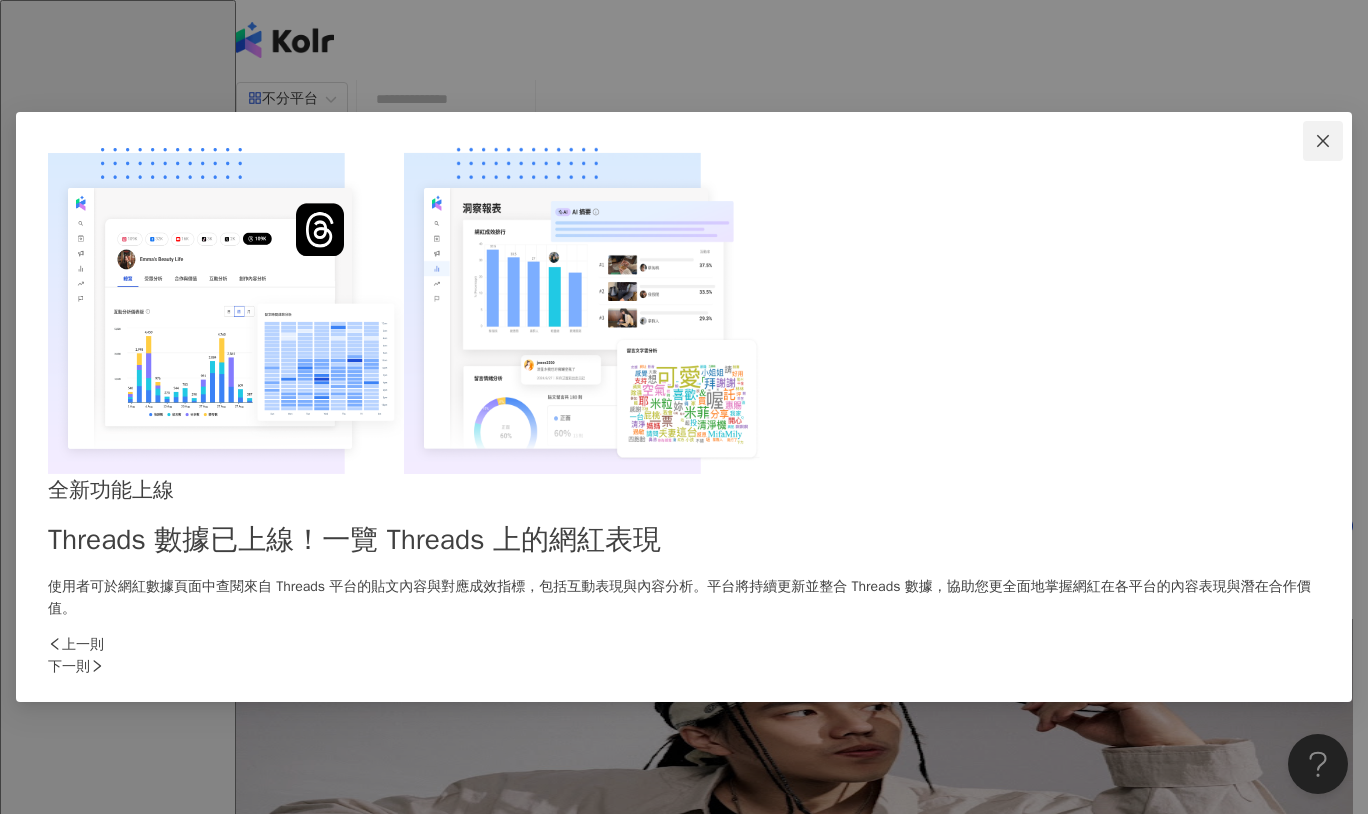 click 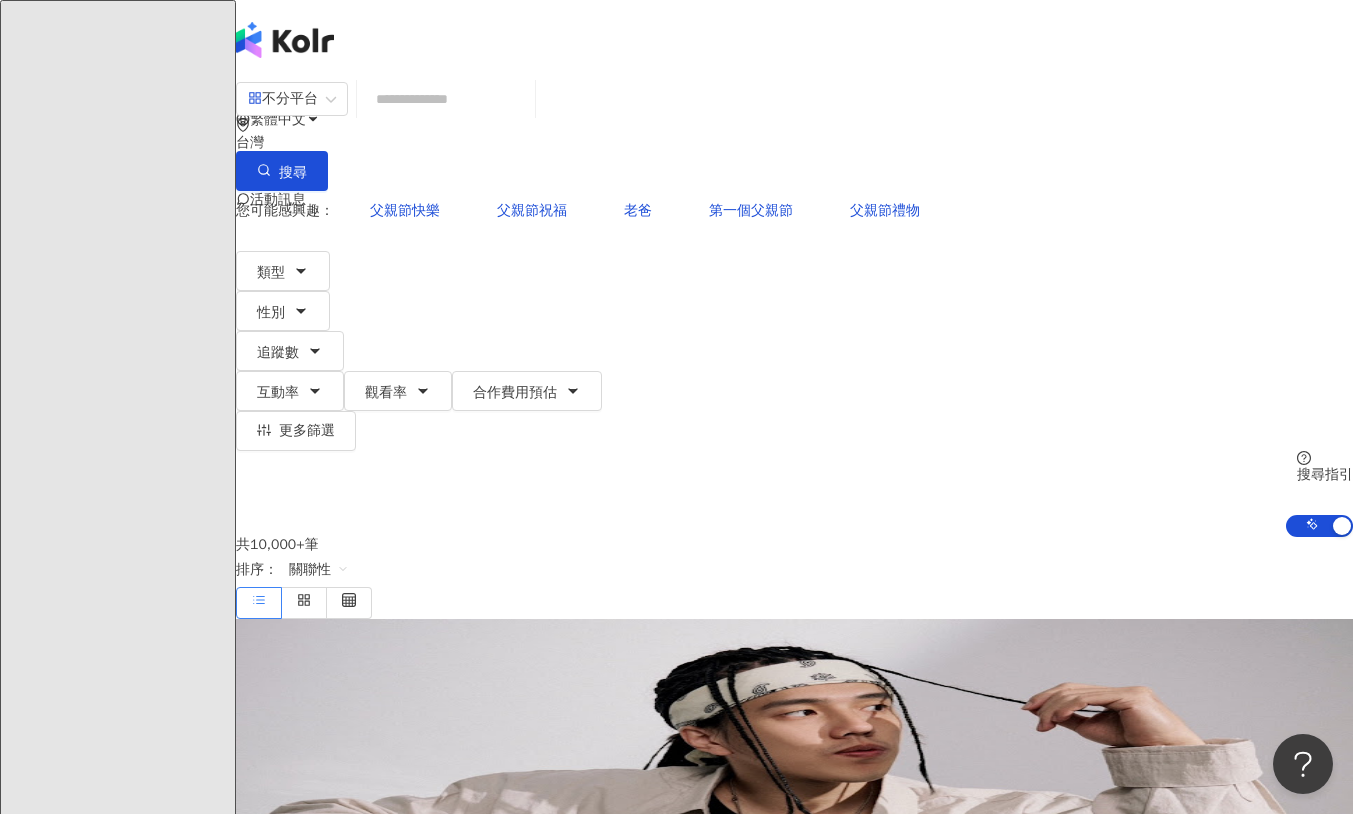 click at bounding box center (446, 99) 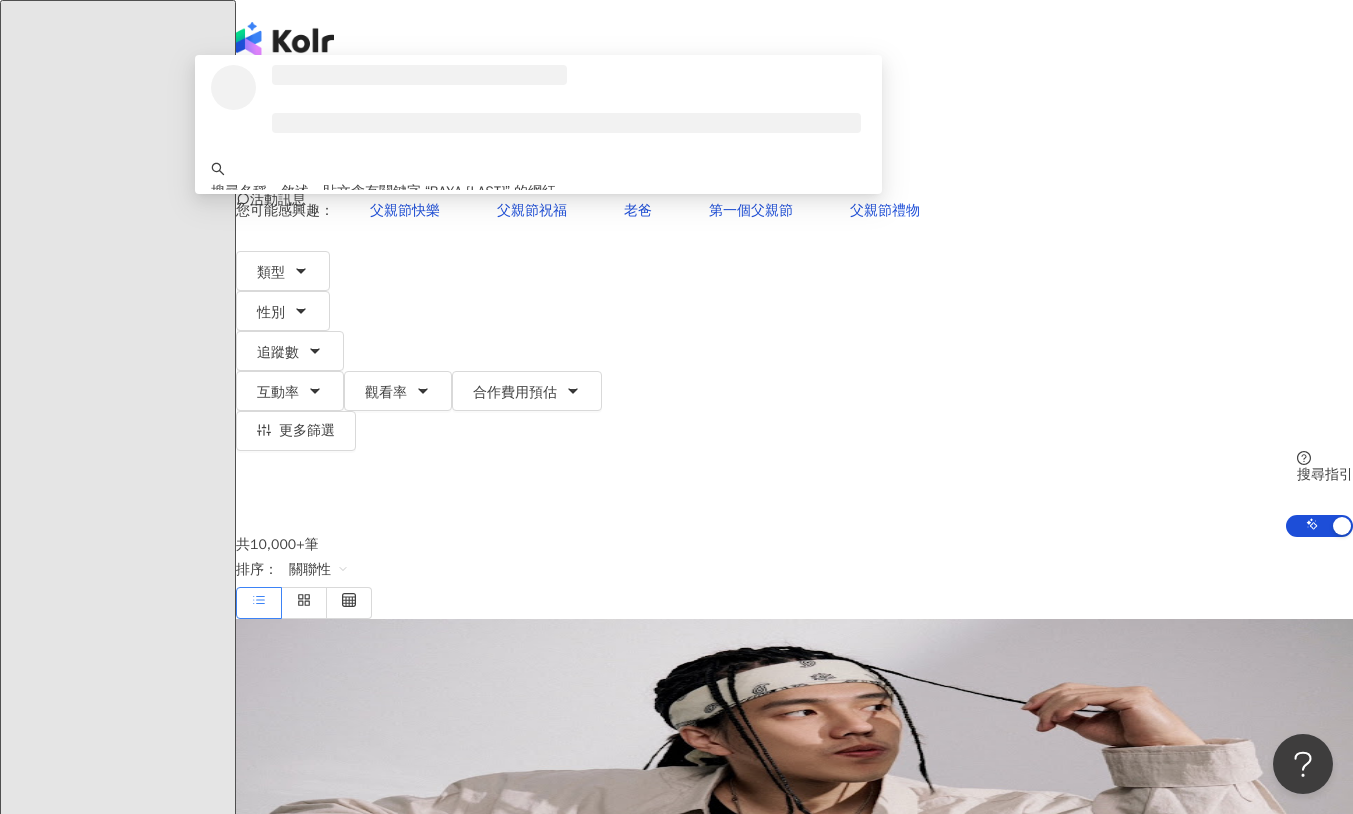 type on "*******" 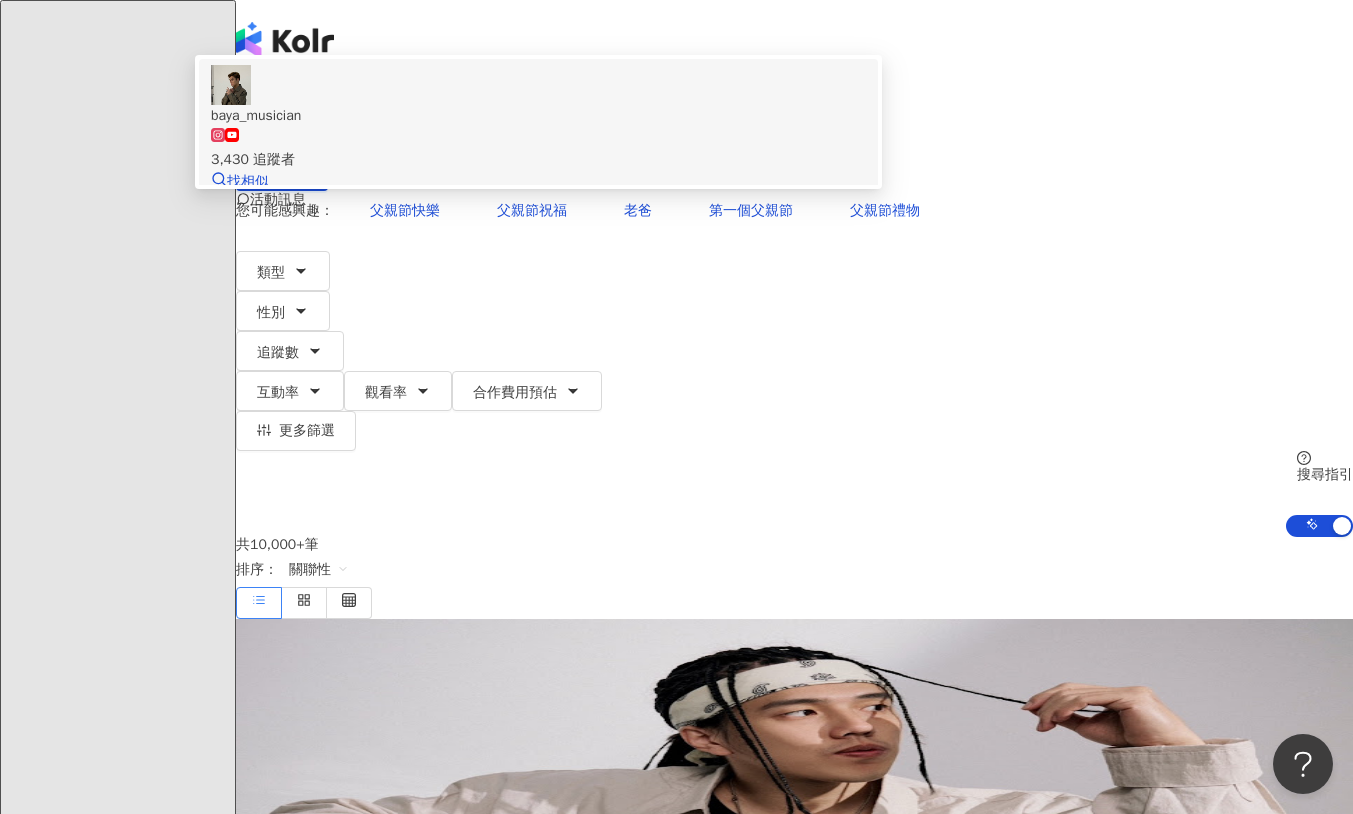 click on "baya_musician 3,430   追蹤者 找相似" at bounding box center [538, 129] 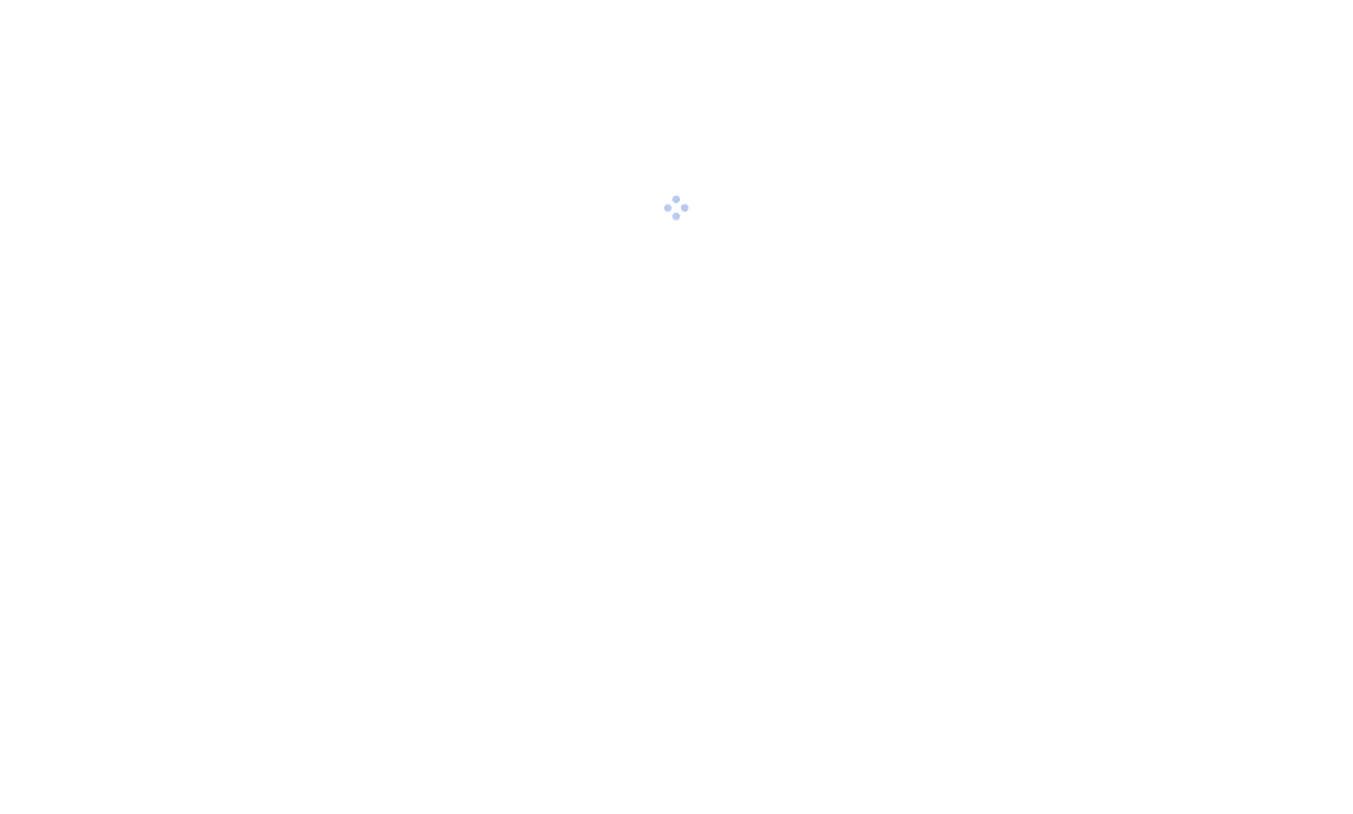 scroll, scrollTop: 0, scrollLeft: 0, axis: both 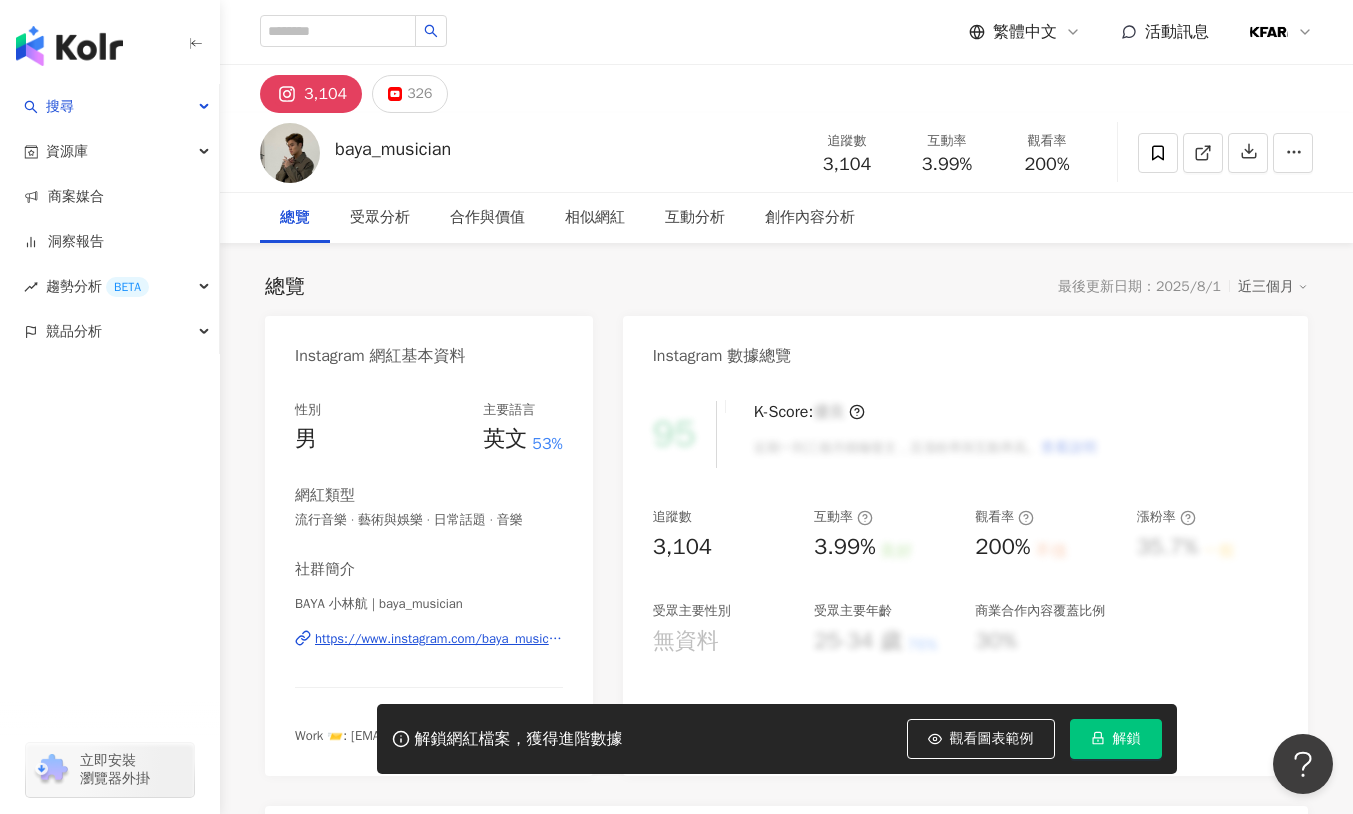 click on "解鎖" at bounding box center [1116, 739] 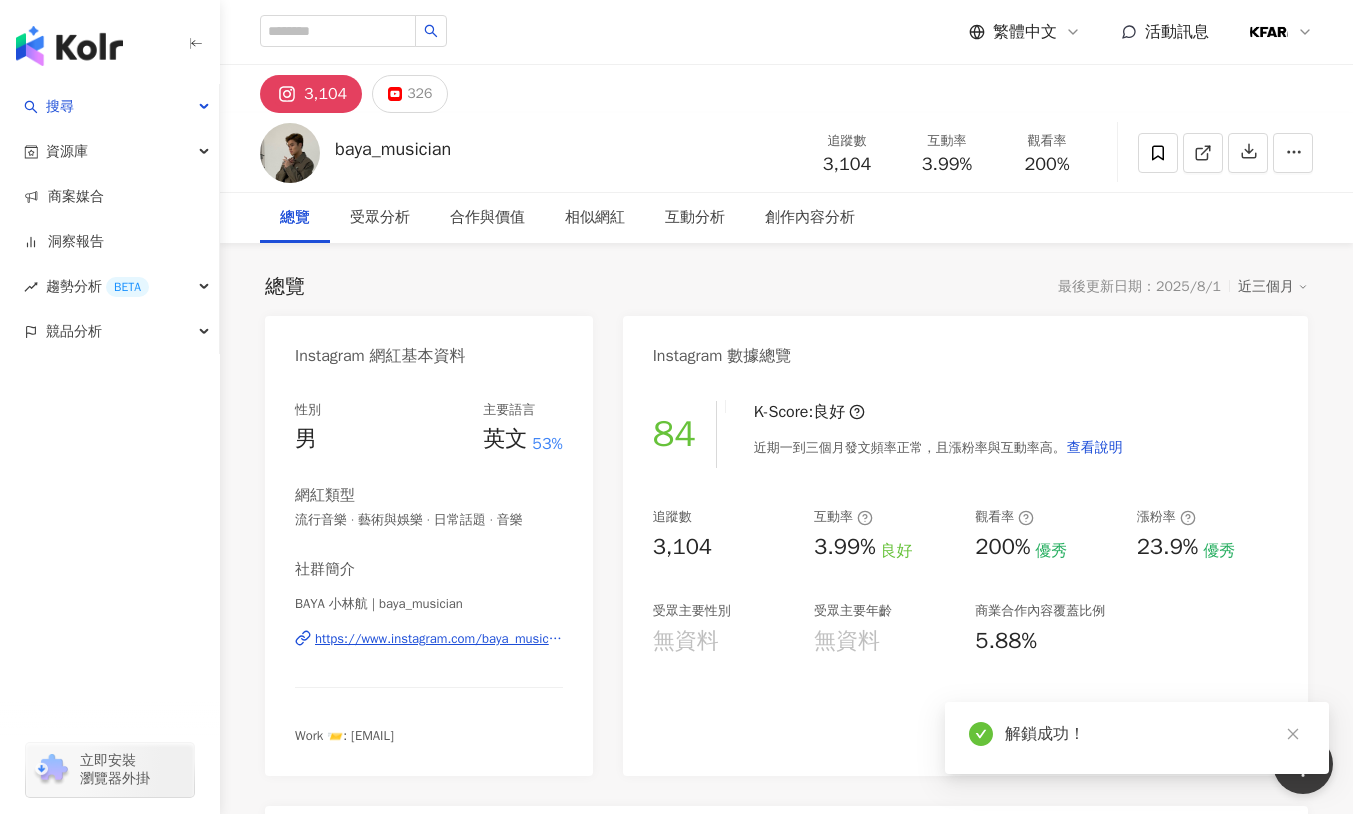 scroll, scrollTop: 140, scrollLeft: 0, axis: vertical 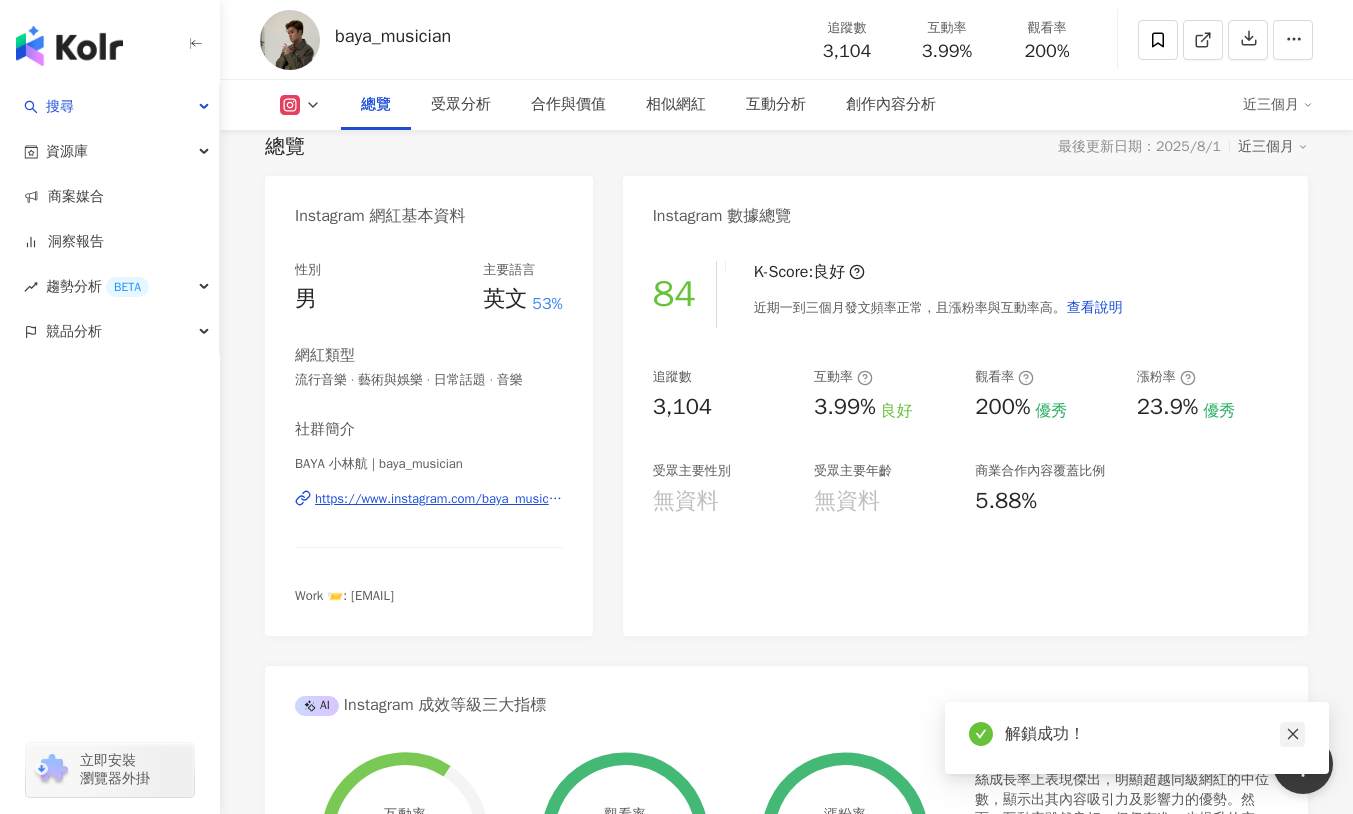 click at bounding box center (1292, 734) 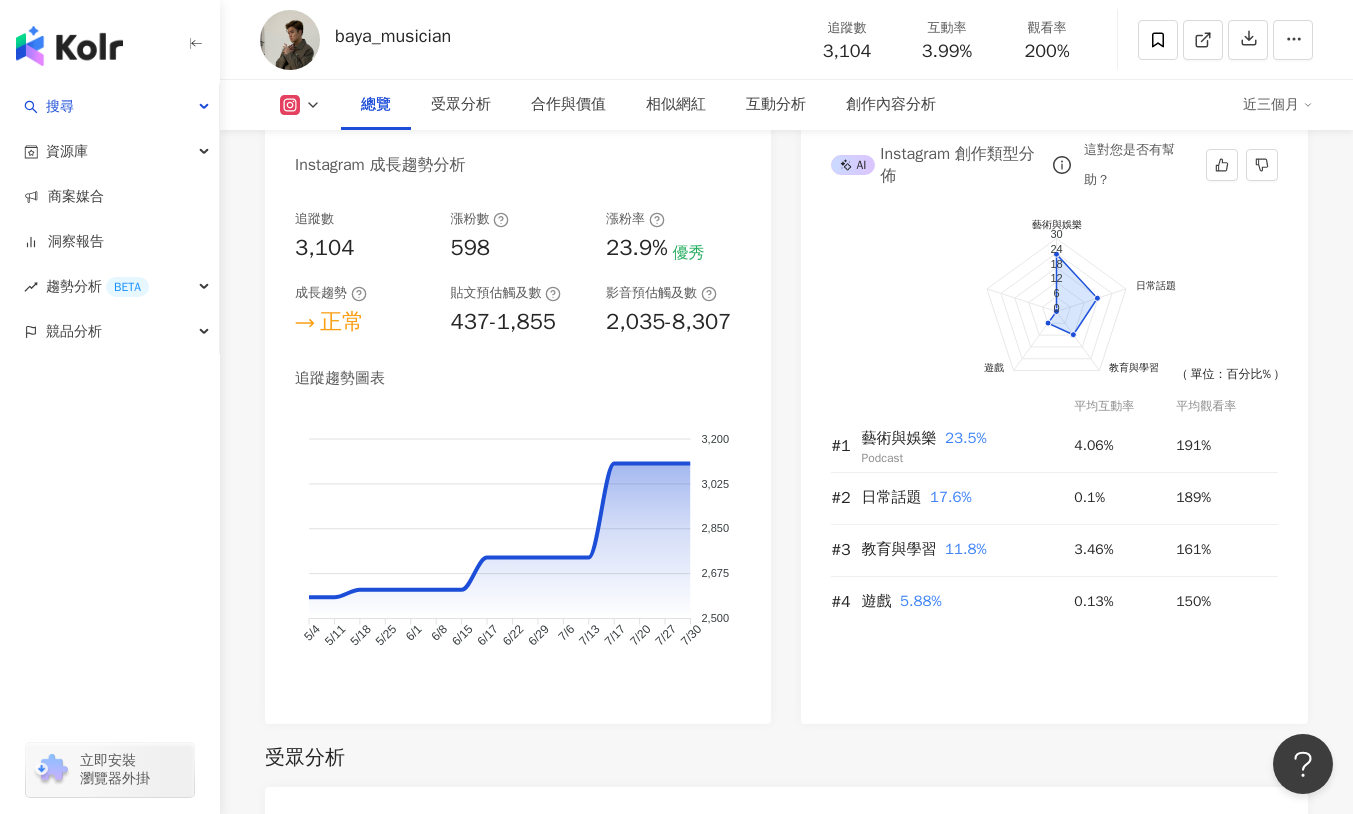 scroll, scrollTop: 1056, scrollLeft: 0, axis: vertical 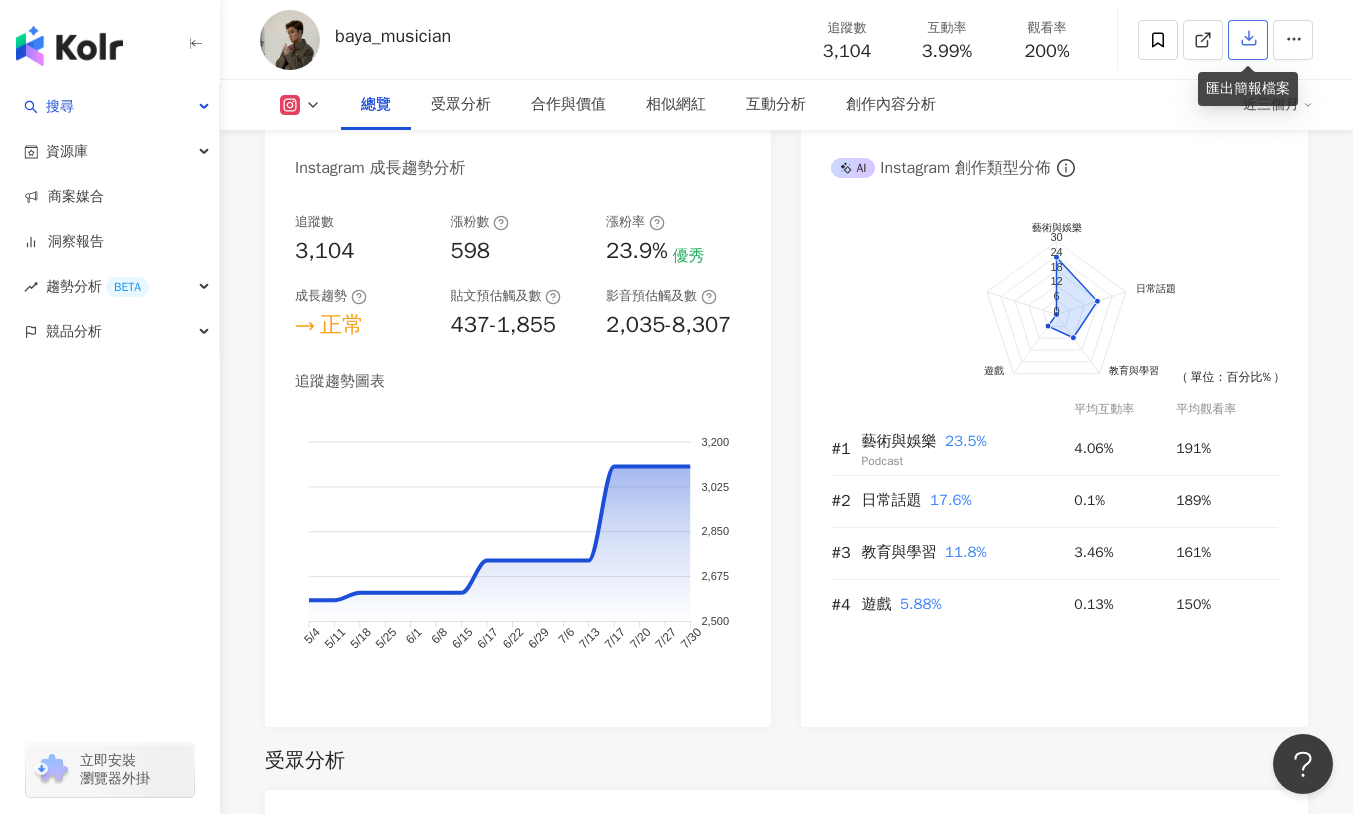 click at bounding box center [1248, 40] 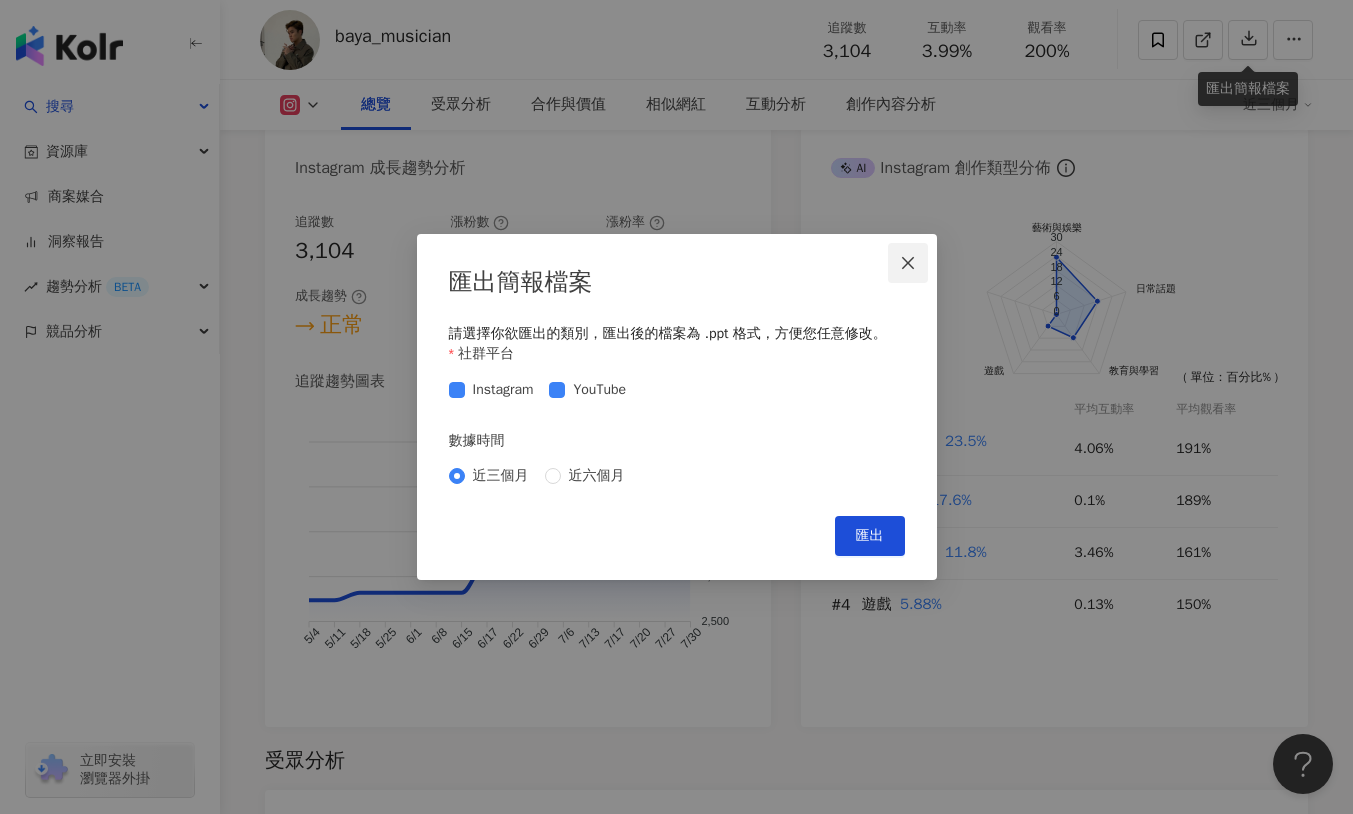 click at bounding box center (908, 263) 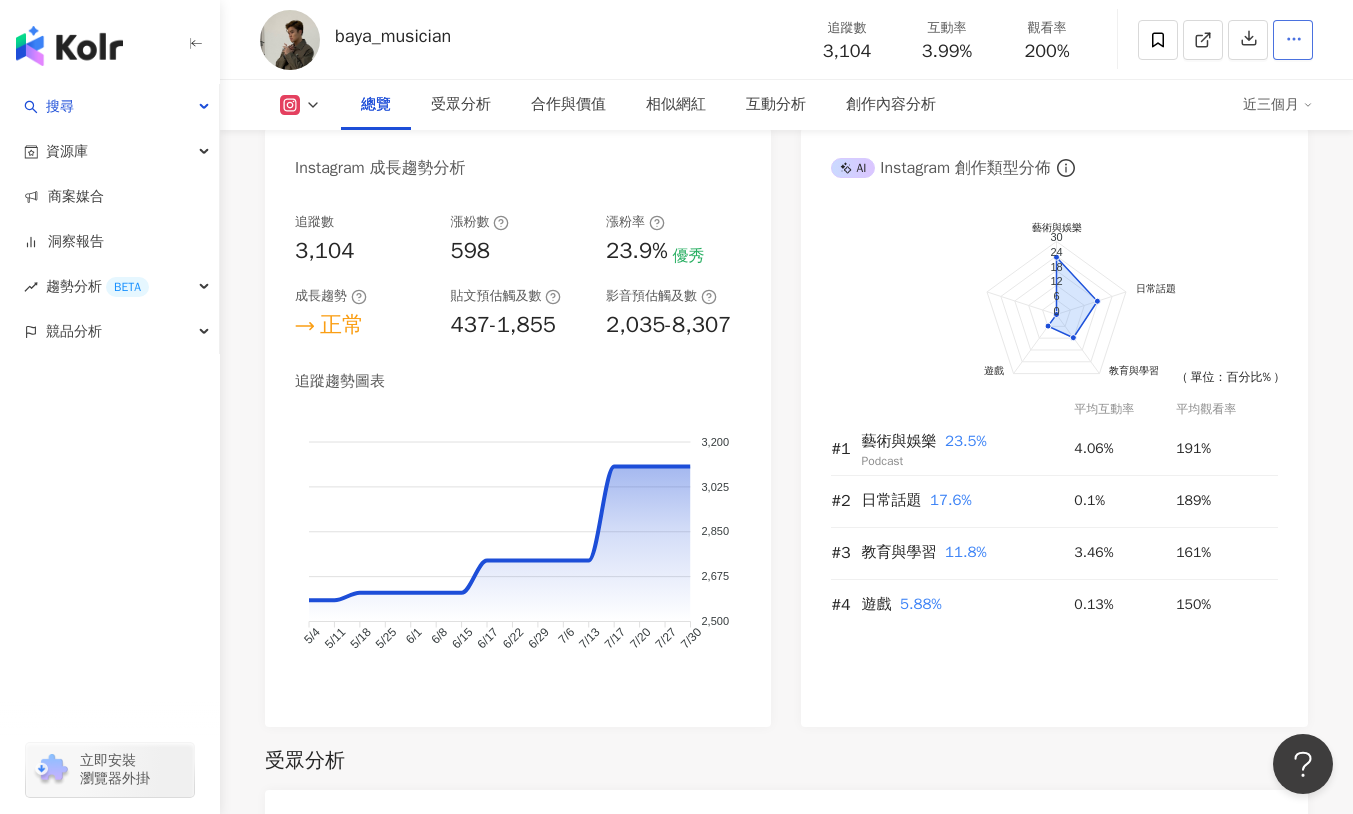 click at bounding box center (1293, 40) 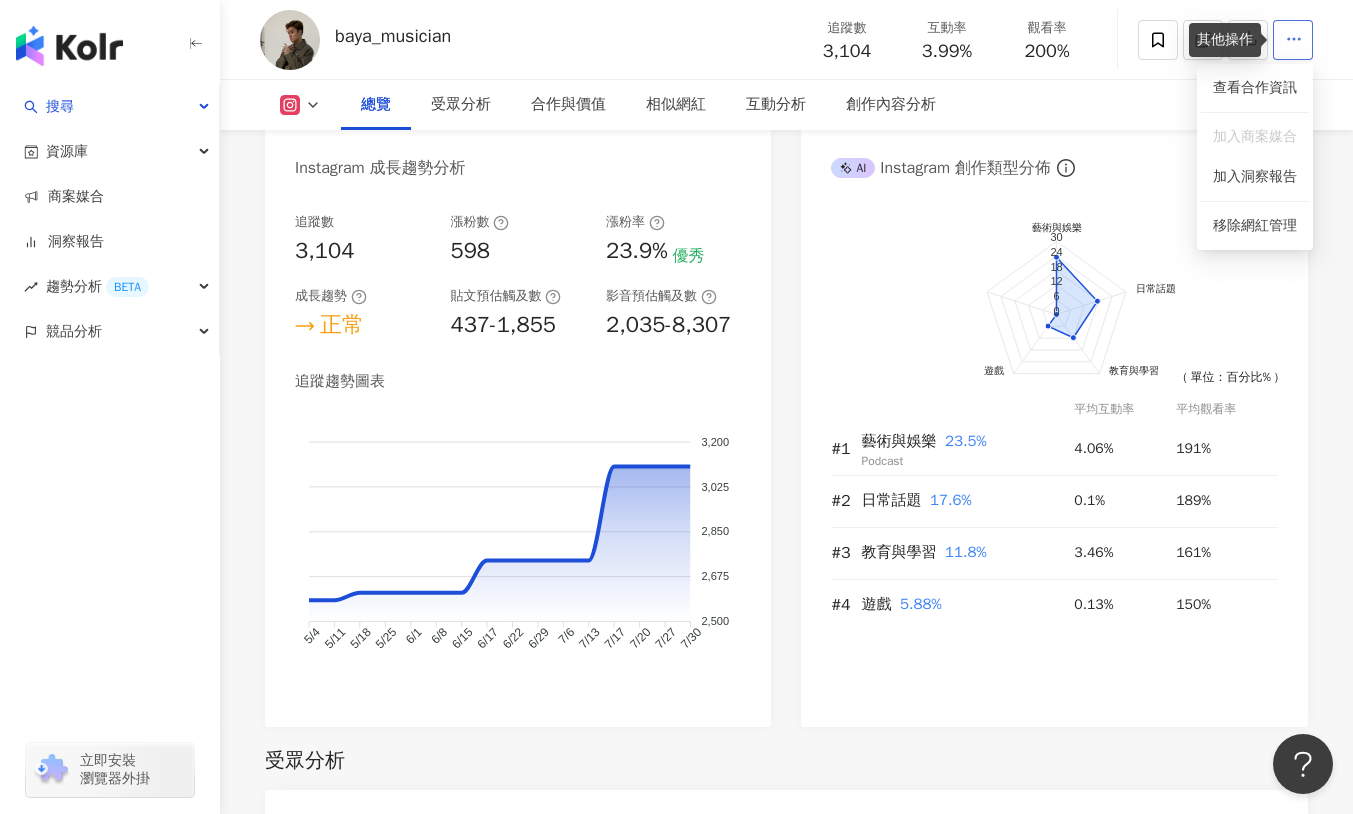 click at bounding box center (1293, 40) 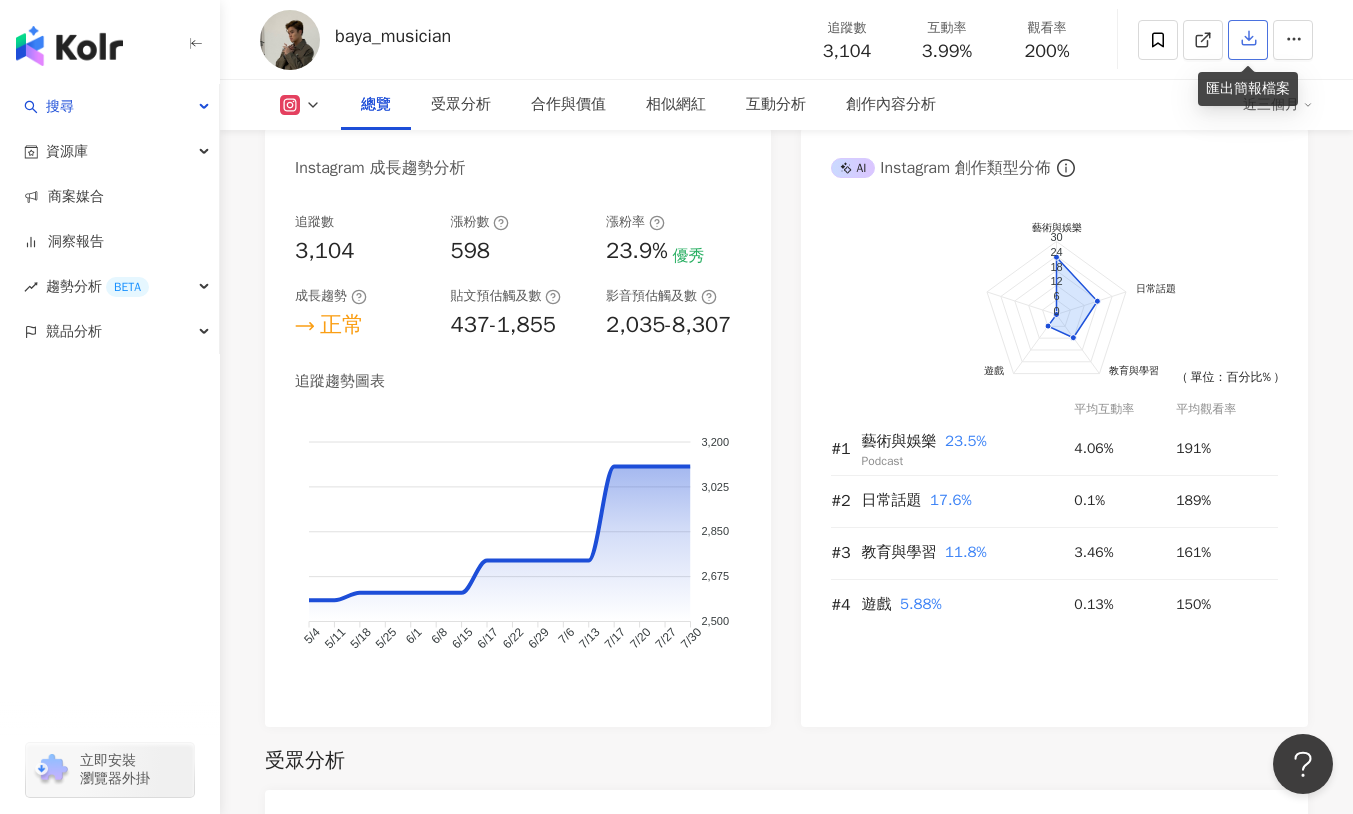click at bounding box center [1248, 40] 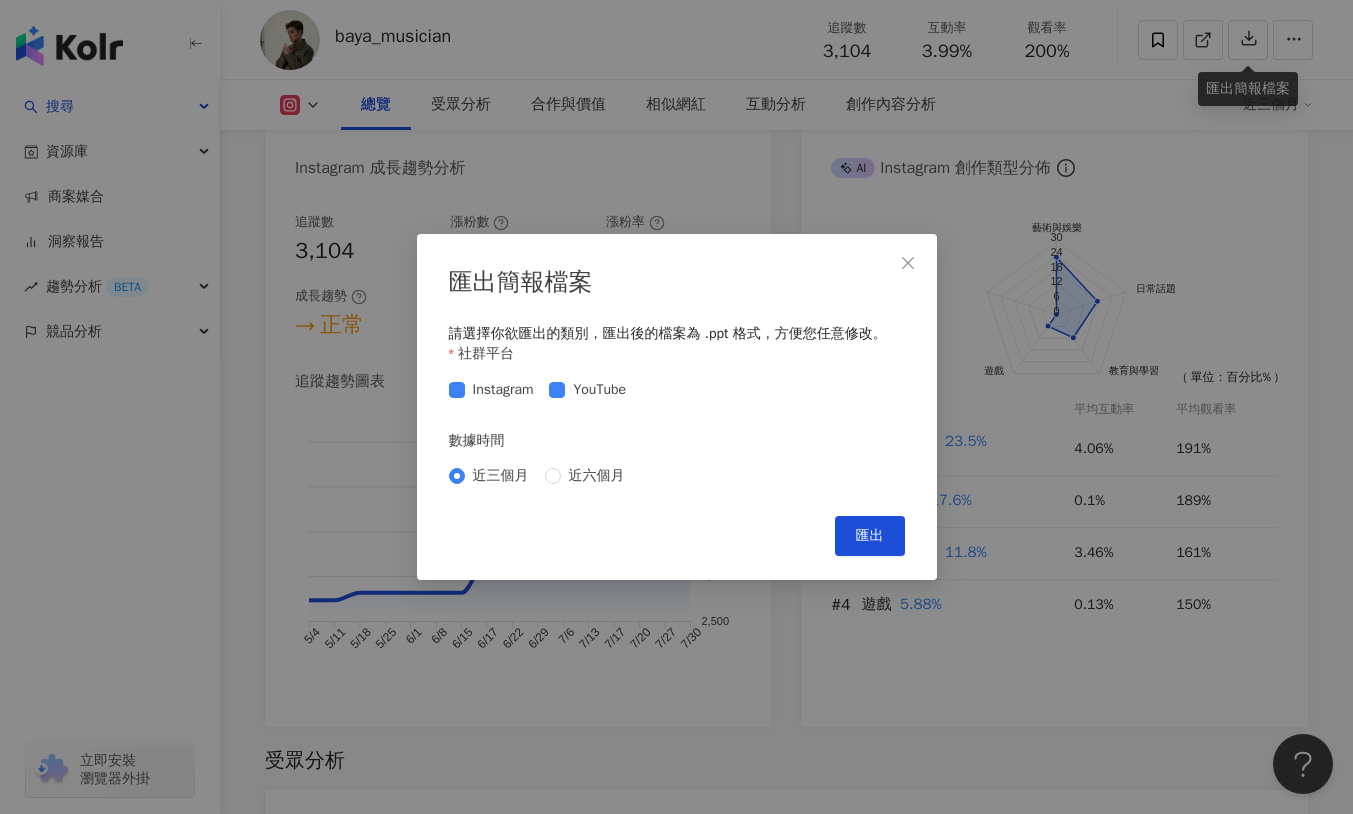 click on "近三個月 近六個月" at bounding box center [677, 476] 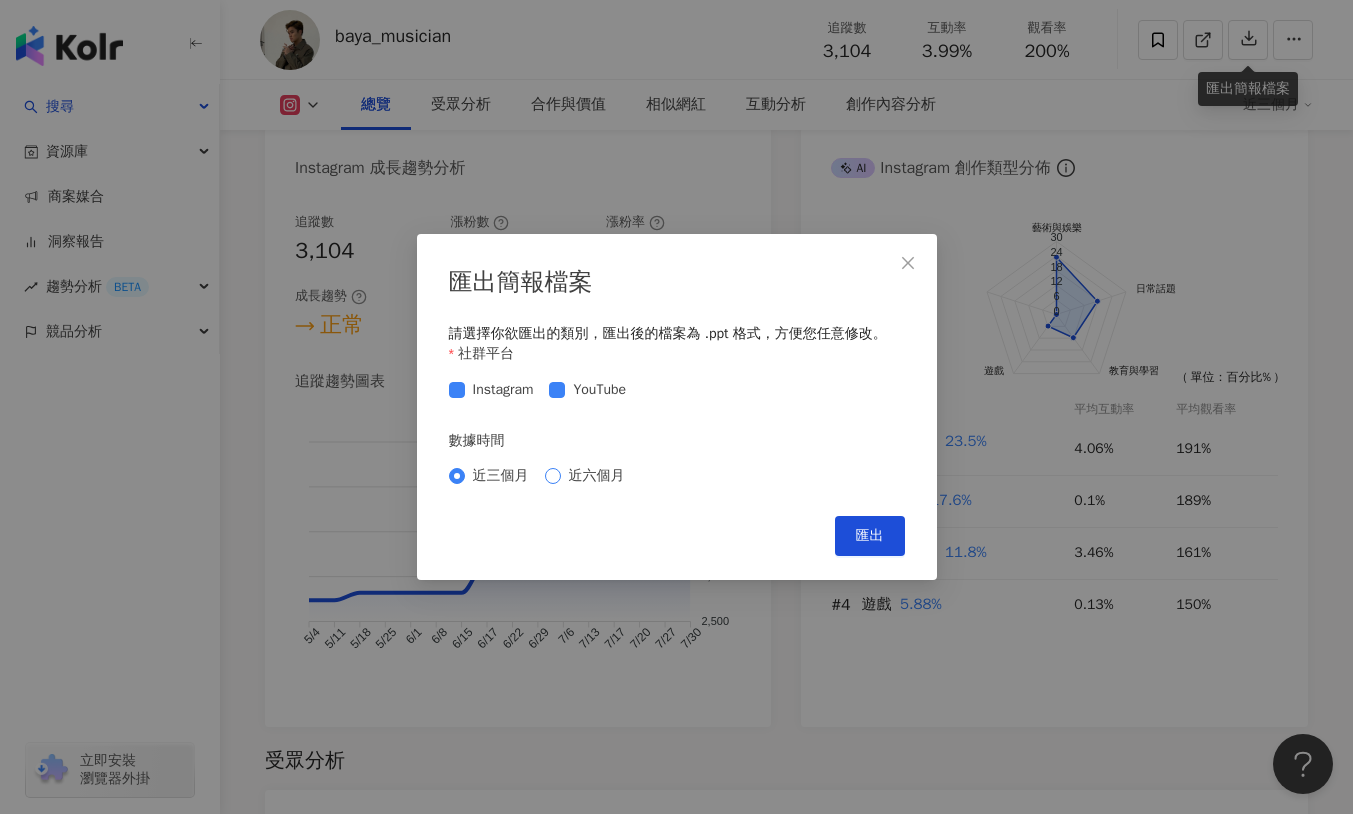 click on "近六個月" at bounding box center [597, 476] 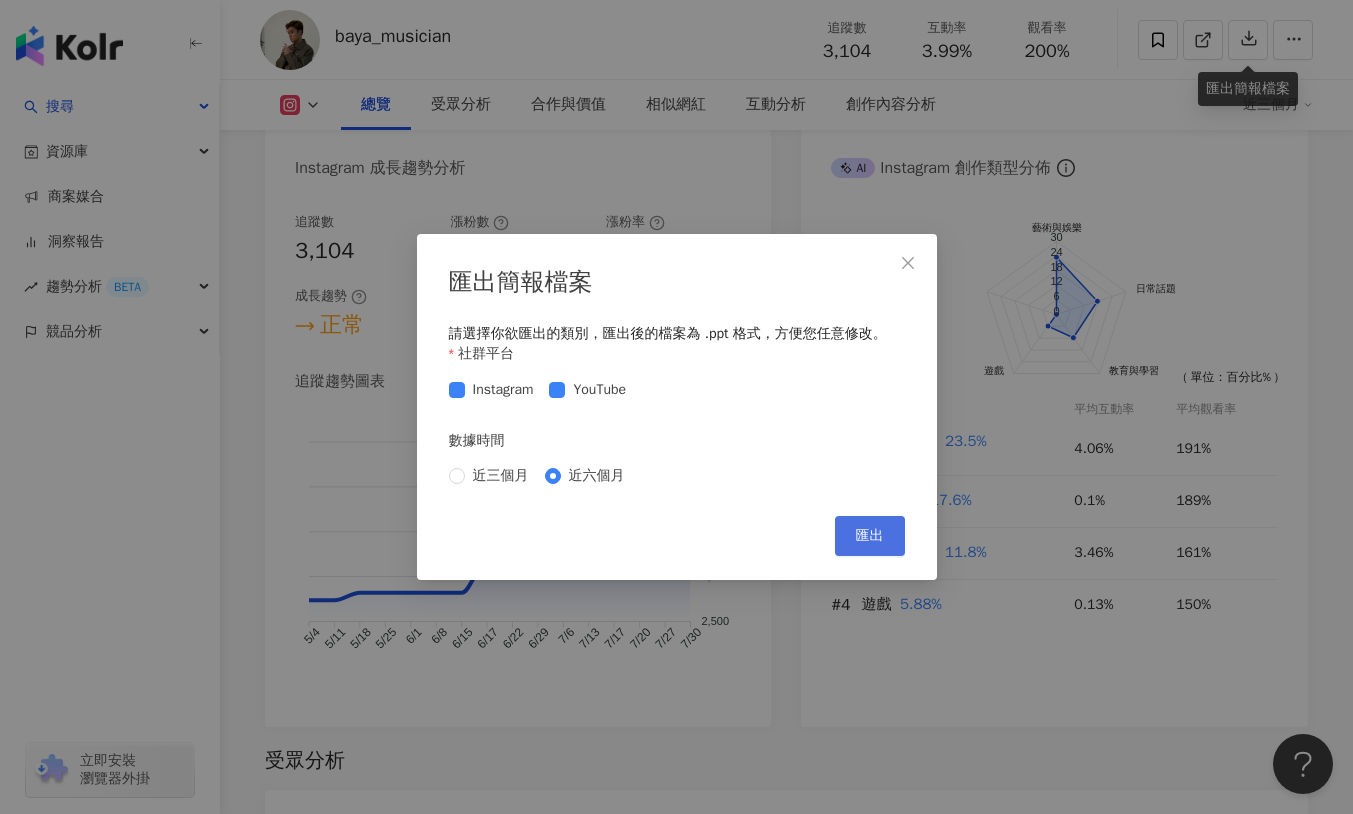 click on "匯出" at bounding box center [870, 536] 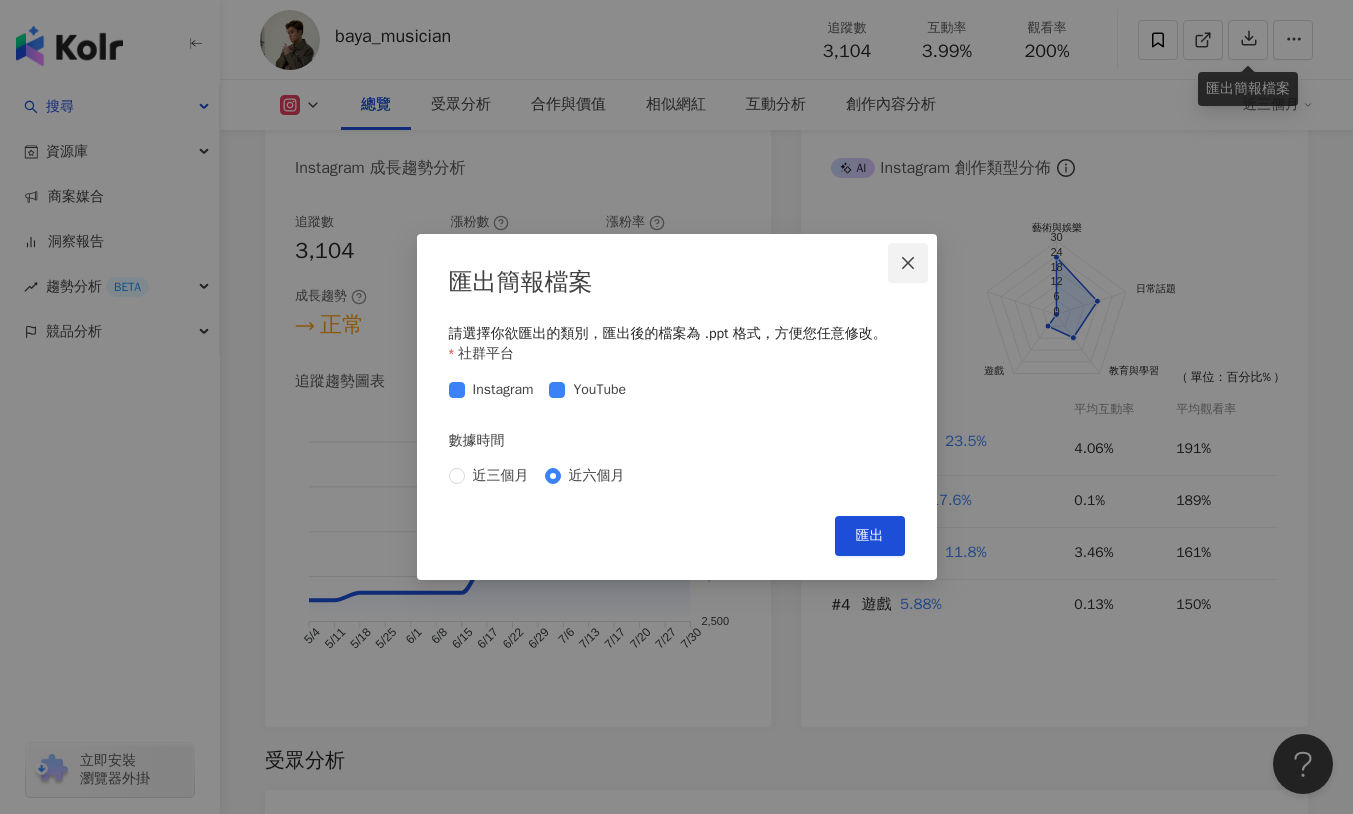 click 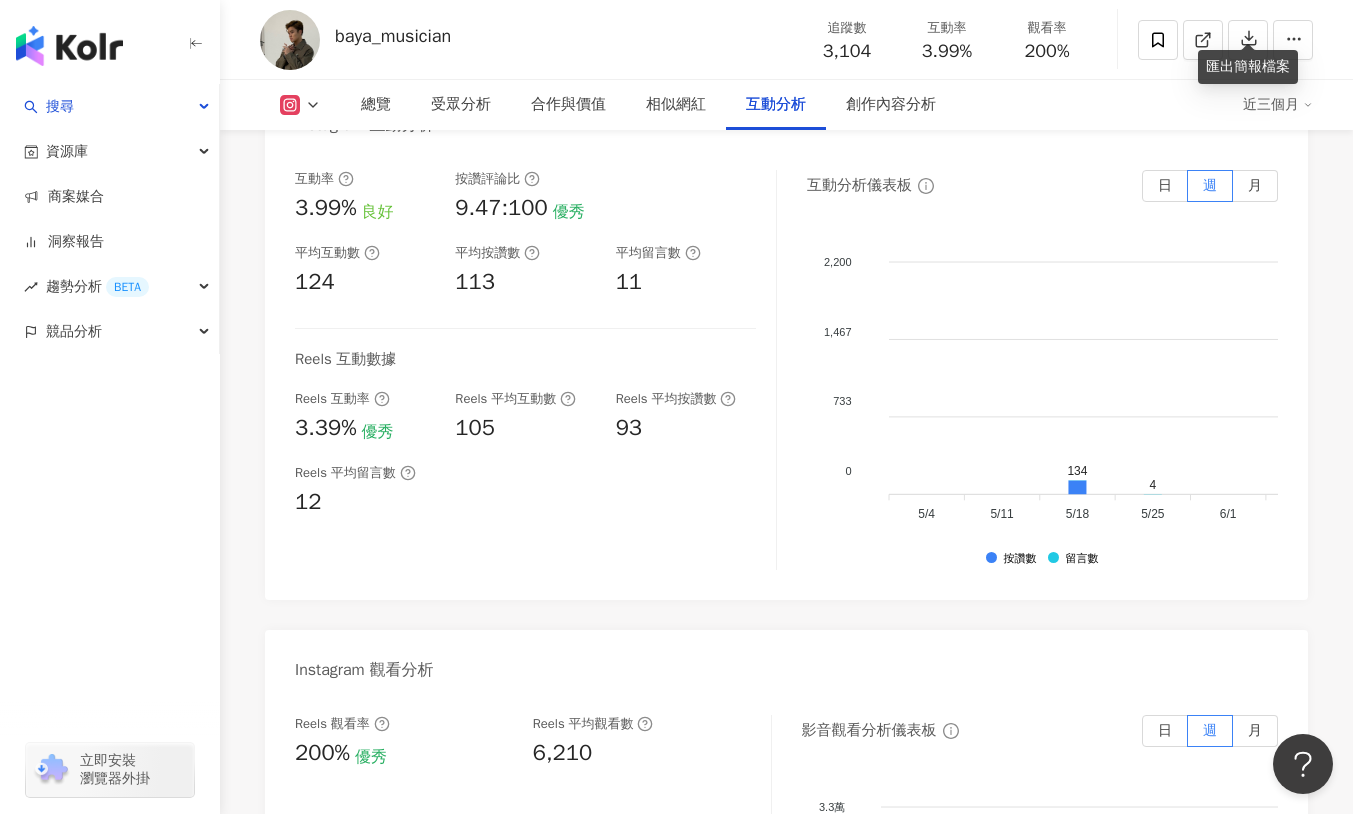 scroll, scrollTop: 3729, scrollLeft: 0, axis: vertical 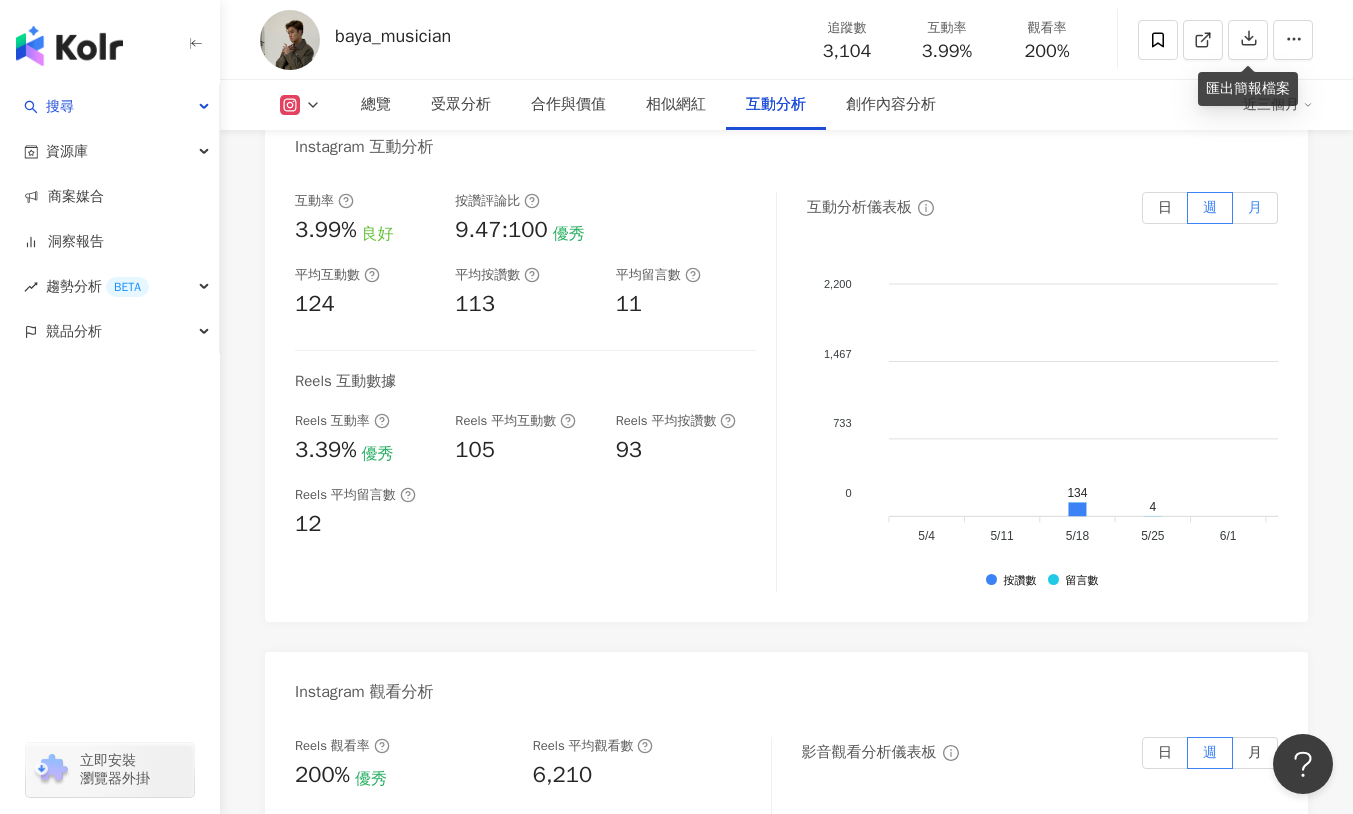 click on "月" at bounding box center [1255, 208] 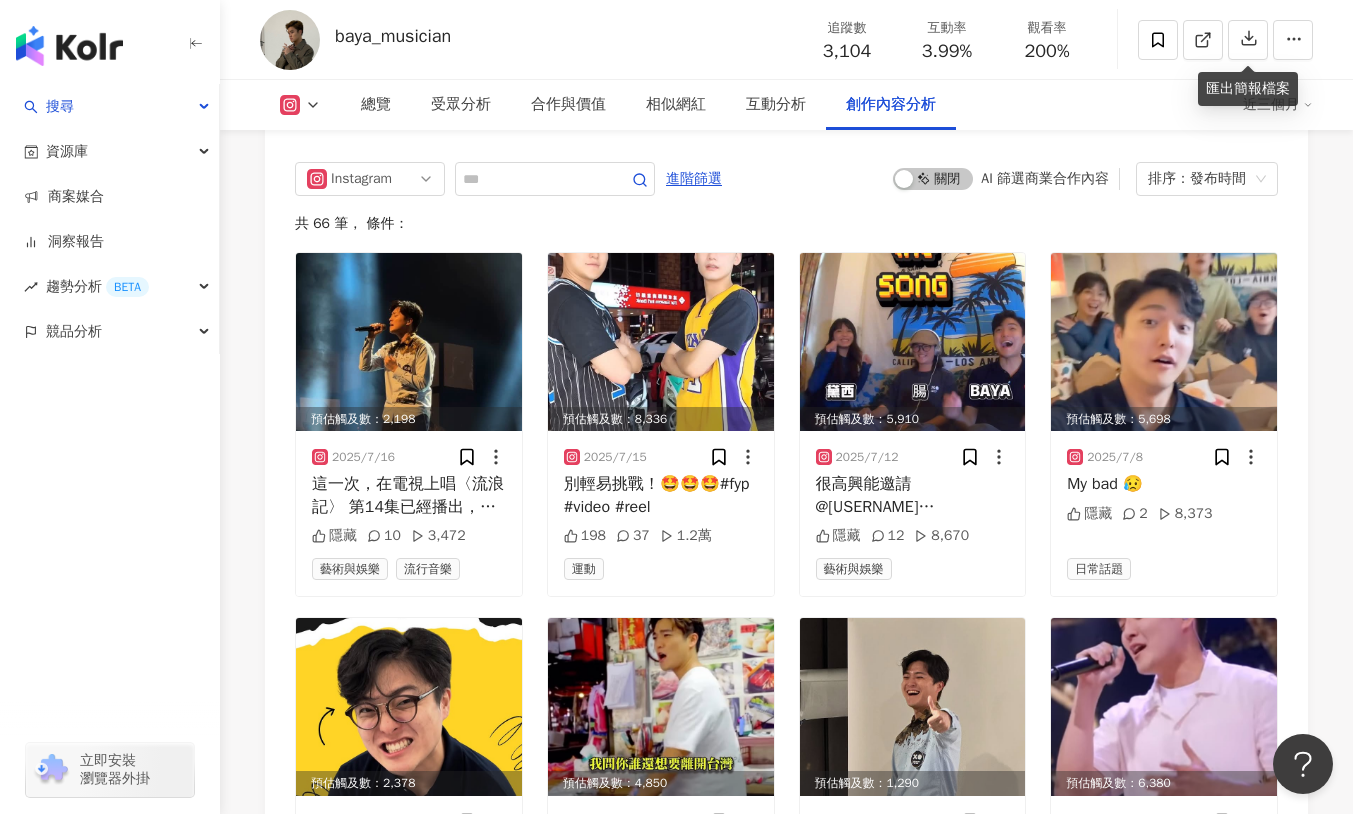 scroll, scrollTop: 5912, scrollLeft: 0, axis: vertical 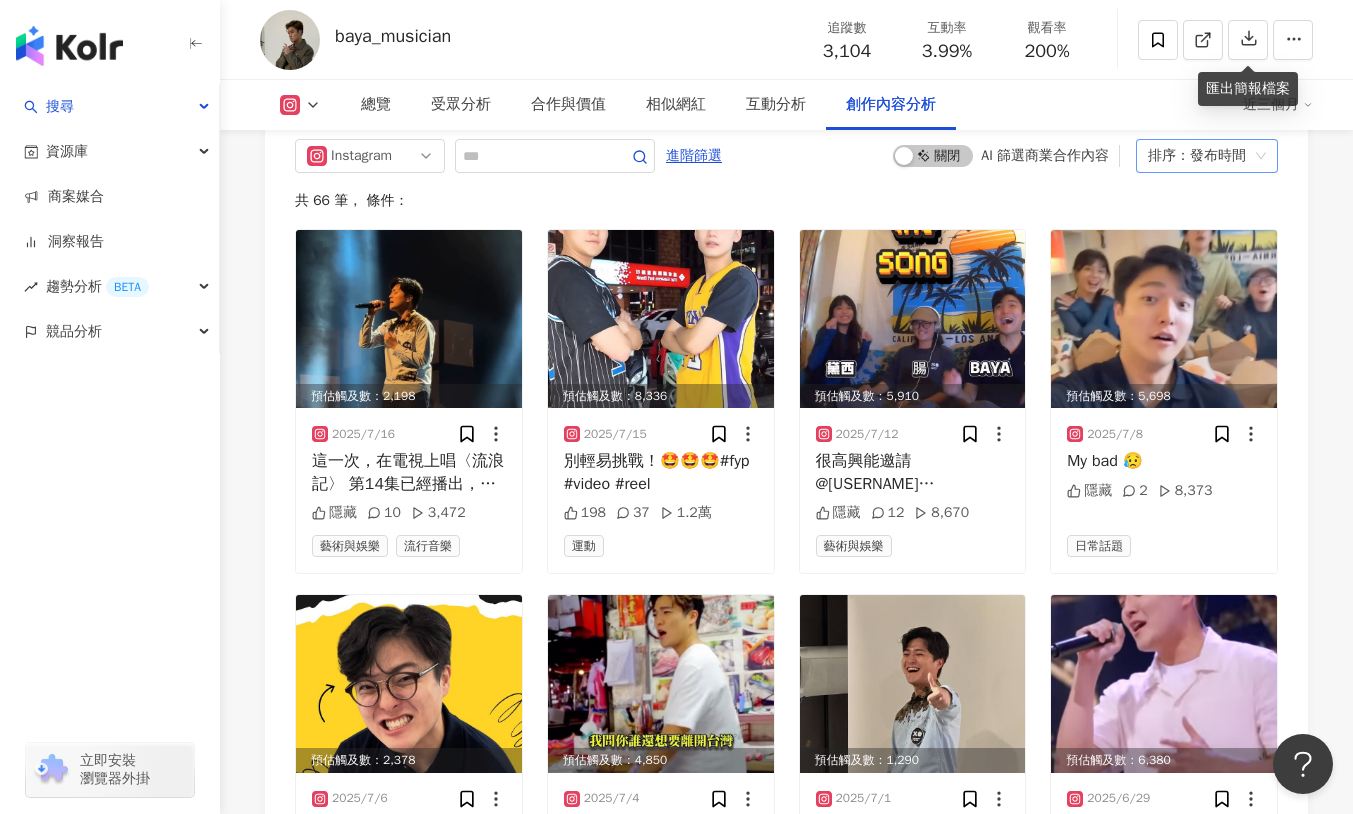 click on "排序：發布時間" at bounding box center [1198, 156] 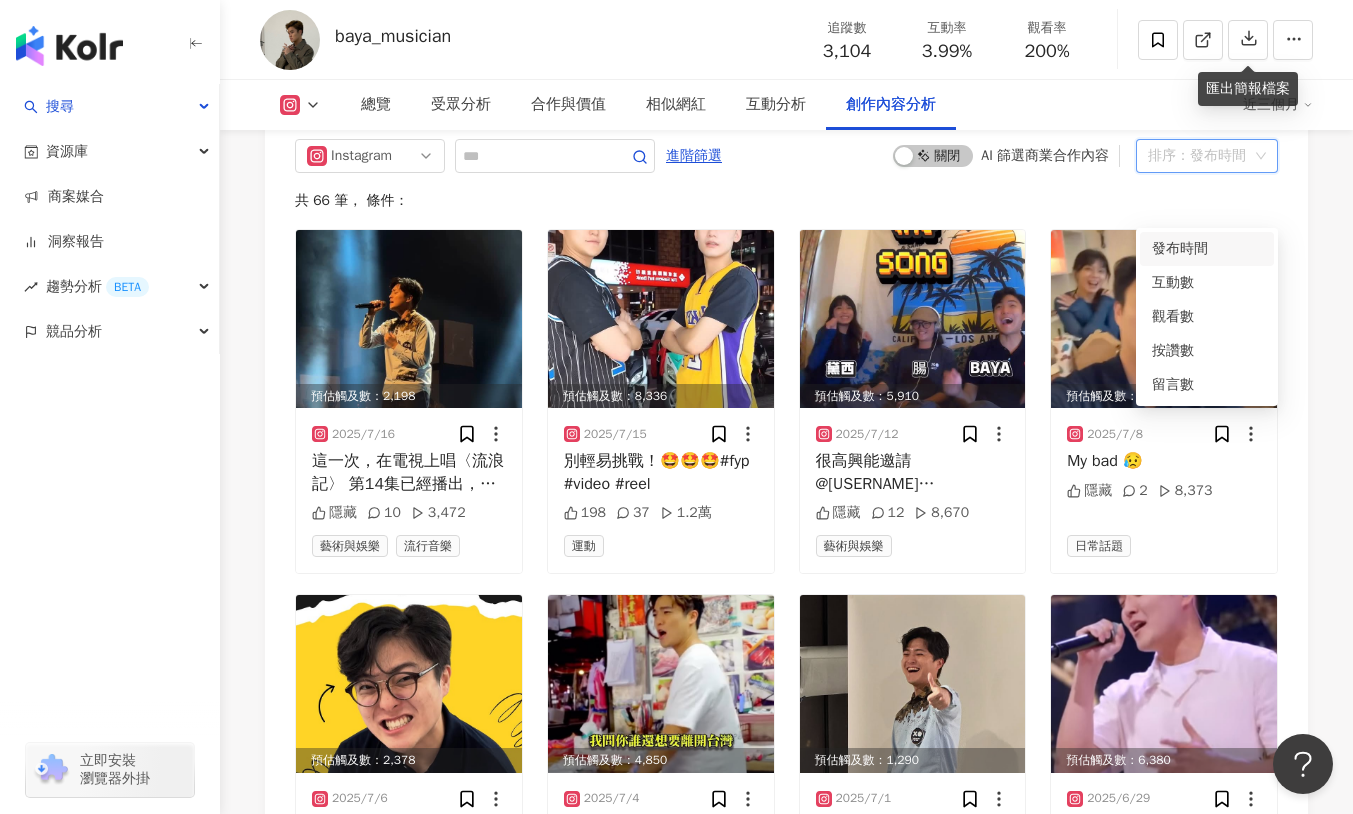 click on "發布時間" at bounding box center (1207, 249) 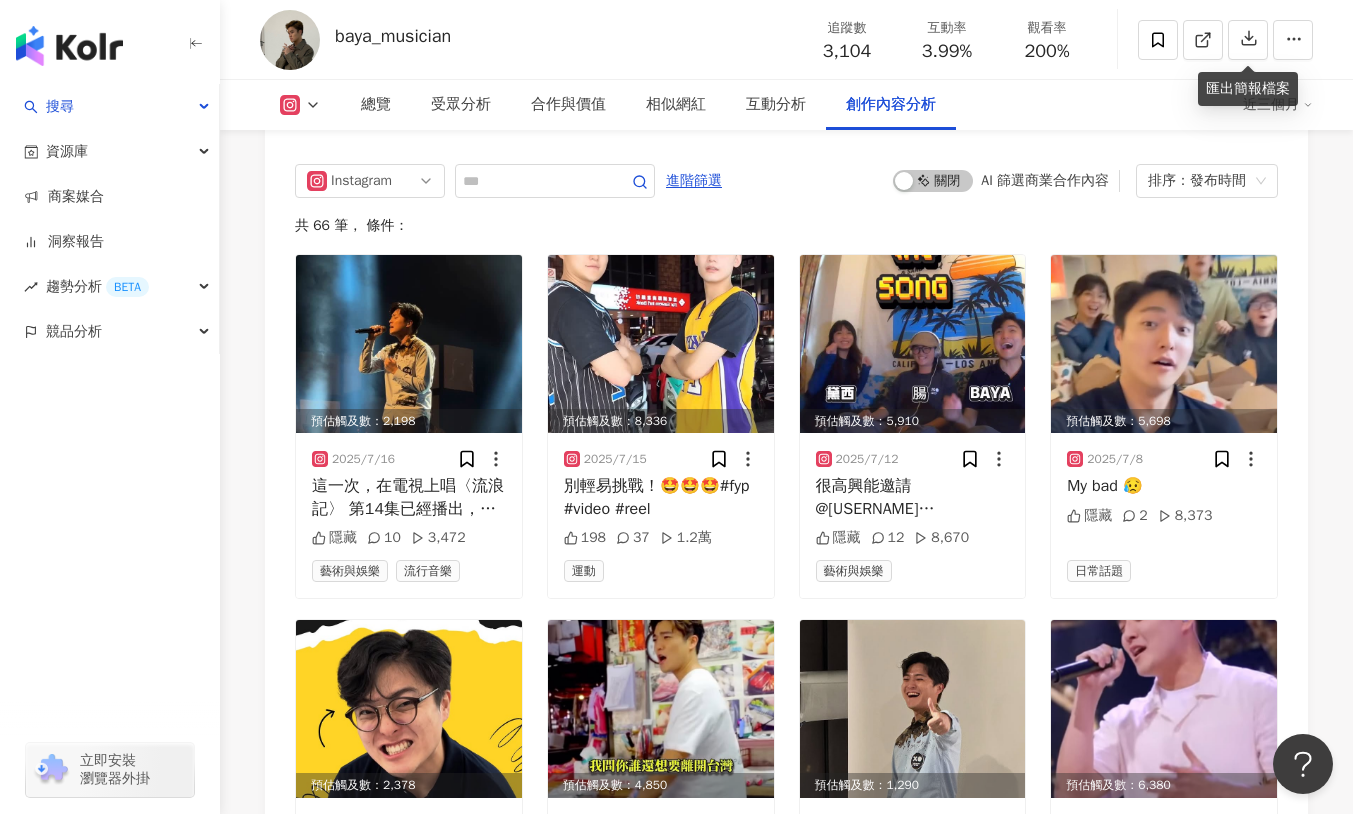 click on "Instagram 進階篩選 啟動 關閉 AI 篩選商業合作內容 排序：發布時間 共 66 筆 ，   條件： 預估觸及數：2,198 [DATE] 這一次，在電視上唱〈流浪記〉
第14集已經播出，歡迎收看 @[USERNAME] 隱藏 10 3,472 藝術與娛樂 流行音樂 預估觸及數：8,336 [DATE] 別輕易挑戰！🤩🤩🤩#fyp #video #reel 198 37 1.2萬 運動 預估觸及數：5,910 [DATE] 很高興能邀請 @[USERNAME] @[USERNAME]  來參加 猜歌大賽！ 大家有比我們早知道是什麼歌嗎？？
也很感謝 @[USERNAME] 幫我們幫助我們拍這節目👏 隱藏 12 8,670 藝術與娛樂 預估觸及數：5,698 [DATE] My bad 😥 隱藏 2 8,373 日常話題 預估觸及數：2,378 [DATE] -
在新辦公室突擊BAY A
by Chynahouse 森編
#baya #singer #japan #song #funny 隱藏 10 3,724 藝術與娛樂 預估觸及數：4,850 [DATE] 299 27 7,185 藝術與娛樂 流行音樂 音樂 預估觸及數：1,290 [DATE] 199 4 教育與學習 [DATE] 462 29 9,328" at bounding box center (786, 778) 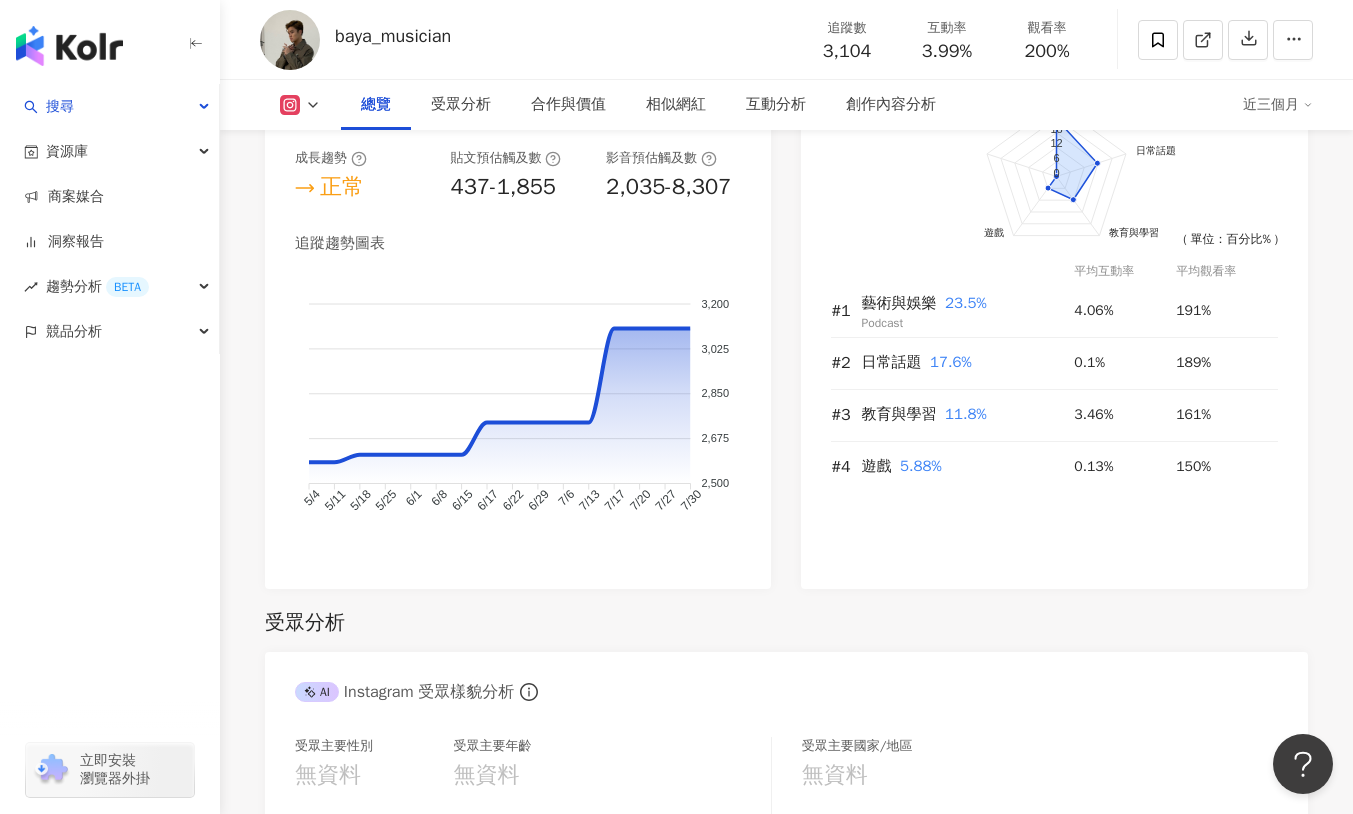 scroll, scrollTop: 1071, scrollLeft: 0, axis: vertical 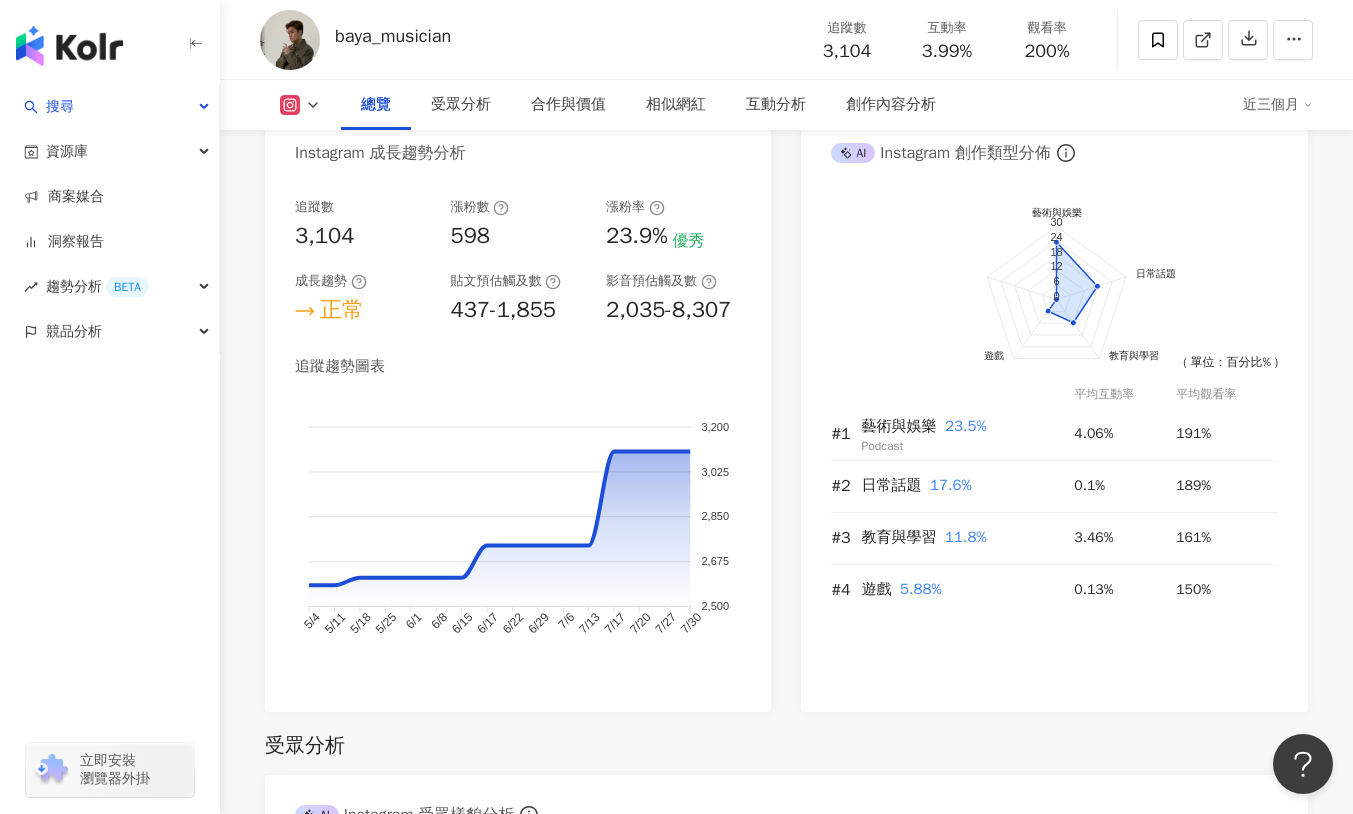 click on "總覽 最後更新日期：[DATE] 近三個月 Instagram 網紅基本資料 性別   男 主要語言   英文 53% 網紅類型 流行音樂 · 藝術與娛樂 · 日常話題 · 音樂 社群簡介BAYA 小林航 | baya_musician https://www.instagram.com/baya_musician/ My new song “Tatami” is out now
婚禮，春酒 駐唱邀請請聯絡我！
Work 📨: [EMAIL] Instagram 數據總覽 84 K-Score :   良好 近期一到三個月發文頻率正常，且漲粉率與互動率高。 查看說明 追蹤數   3,104 互動率   3.99% 良好 觀看率   200% 優秀 漲粉率   23.9% 優秀 受眾主要性別   無資料 受眾主要年齡   無資料 商業合作內容覆蓋比例   5.88% AI Instagram 成效等級三大指標 互動率 3.99% 良好 同等級網紅的互動率中位數為  1.67% 觀看率 200% 優秀 同等級網紅的觀看率中位數為  0% 漲粉率 23.9% 優秀 同等級網紅的漲粉率中位數為  0% 成效等級 ： 優秀 良好 普通 不佳 Instagram 成長趨勢分析" at bounding box center (786, 2705) 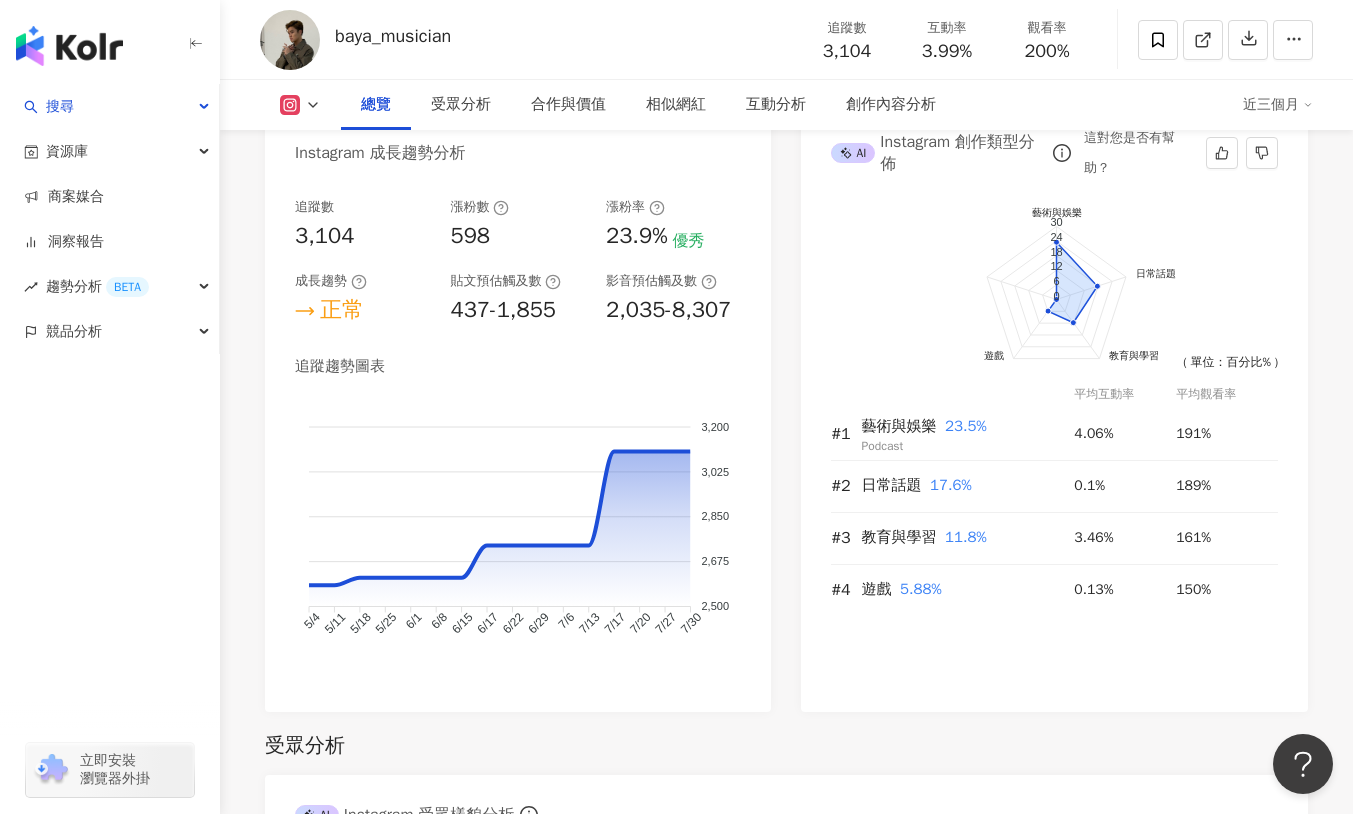 click on "前往申請試用方案解鎖 ( 立即註冊 ) 藝術與娛樂 日常話題 教育與學習 遊戲 30 24 18 12 6 0 ( 單位：百分比% ) 平均互動率 平均觀看率 #1 藝術與娛樂    23.5% Podcast 4.06% 191% #2 日常話題    17.6% 0.1% 189% #3 教育與學習    11.8% 3.46% 161% #4 遊戲    5.88% 0.13% 150%" at bounding box center (1054, 445) 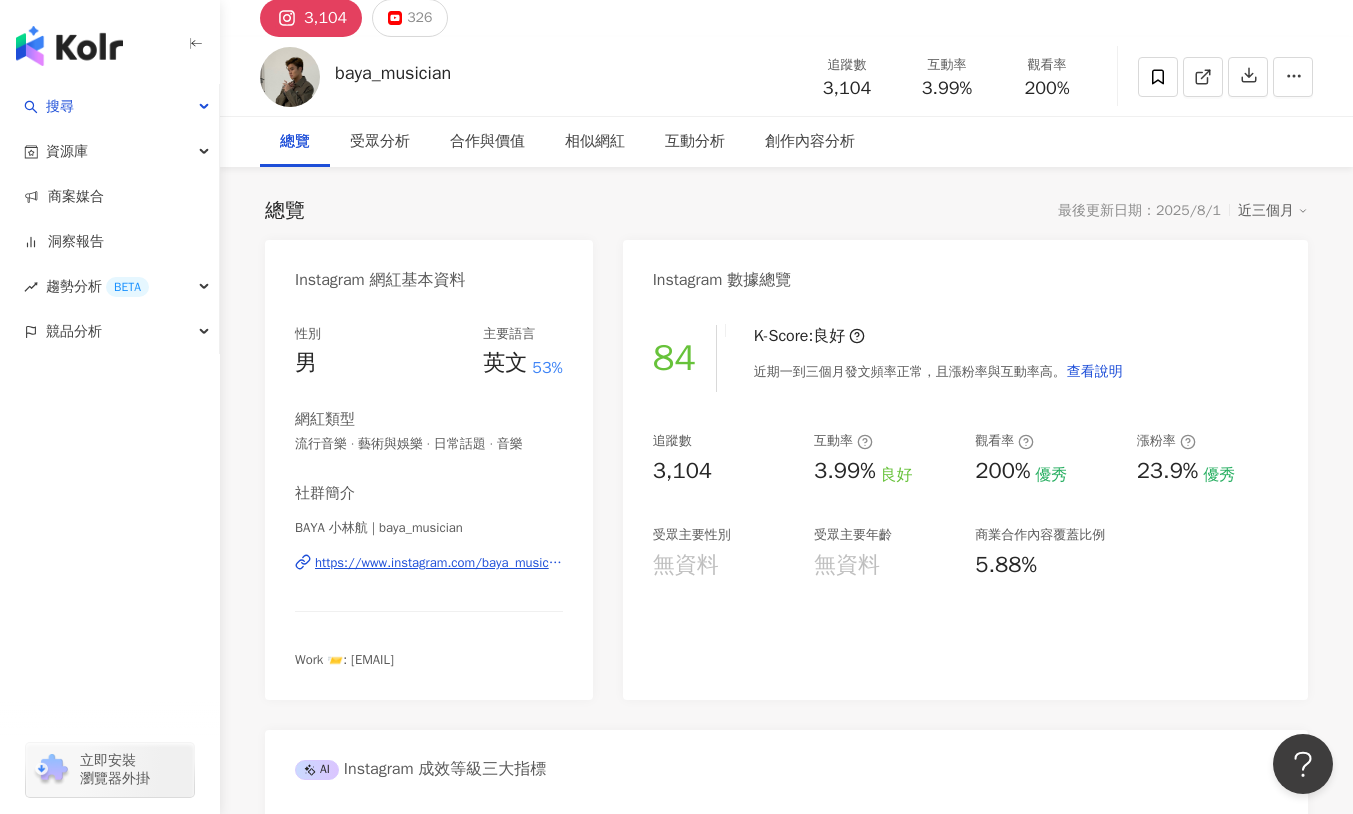 scroll, scrollTop: 0, scrollLeft: 0, axis: both 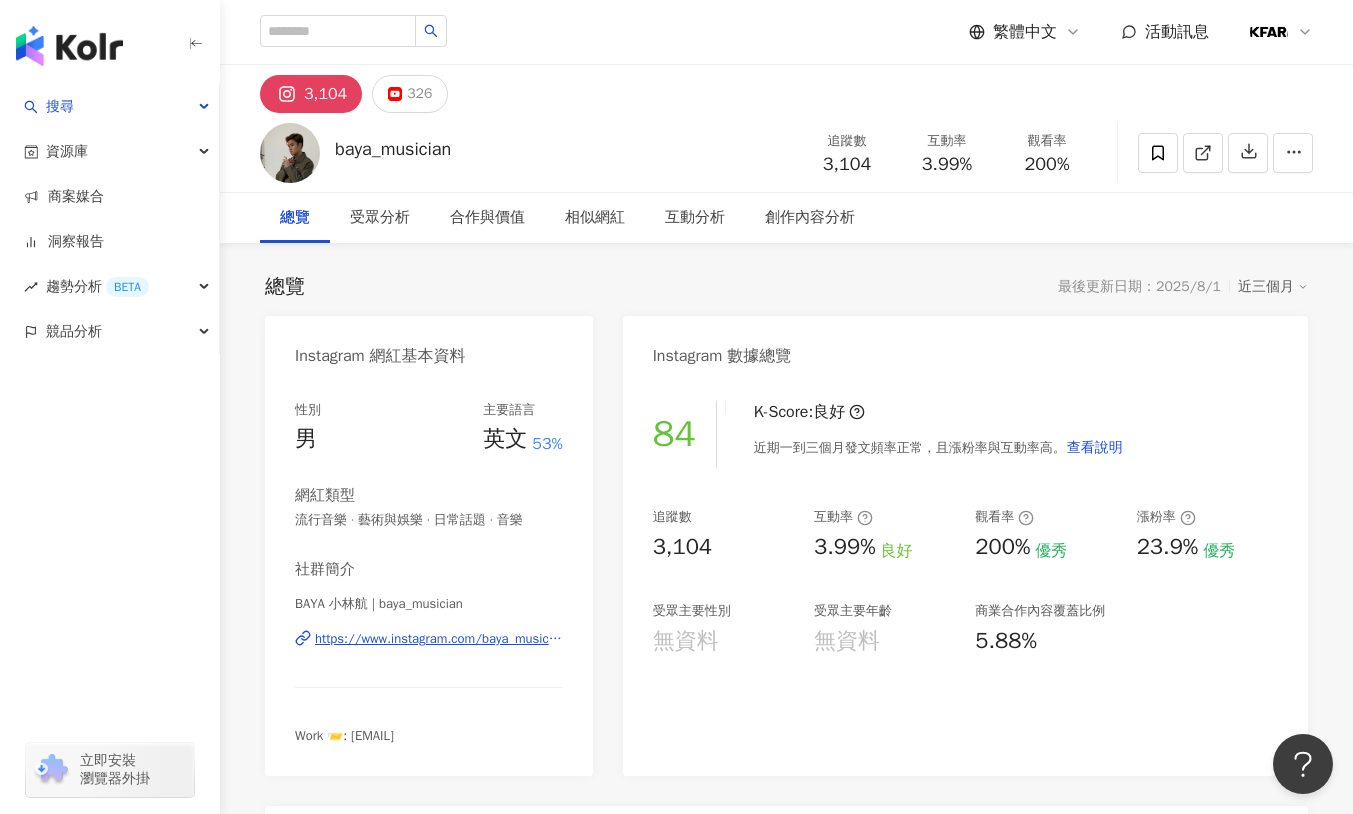 click 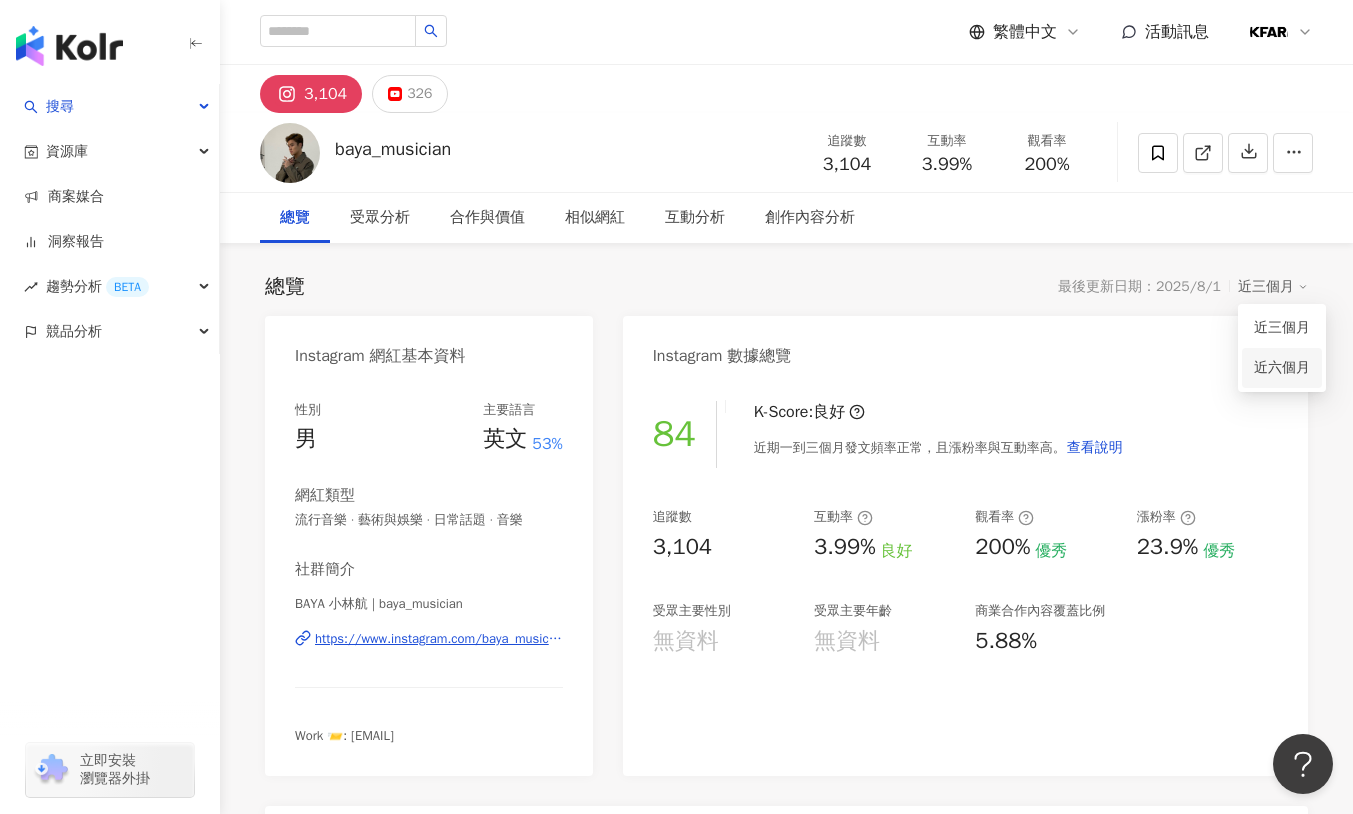 click on "近六個月" at bounding box center (1282, 367) 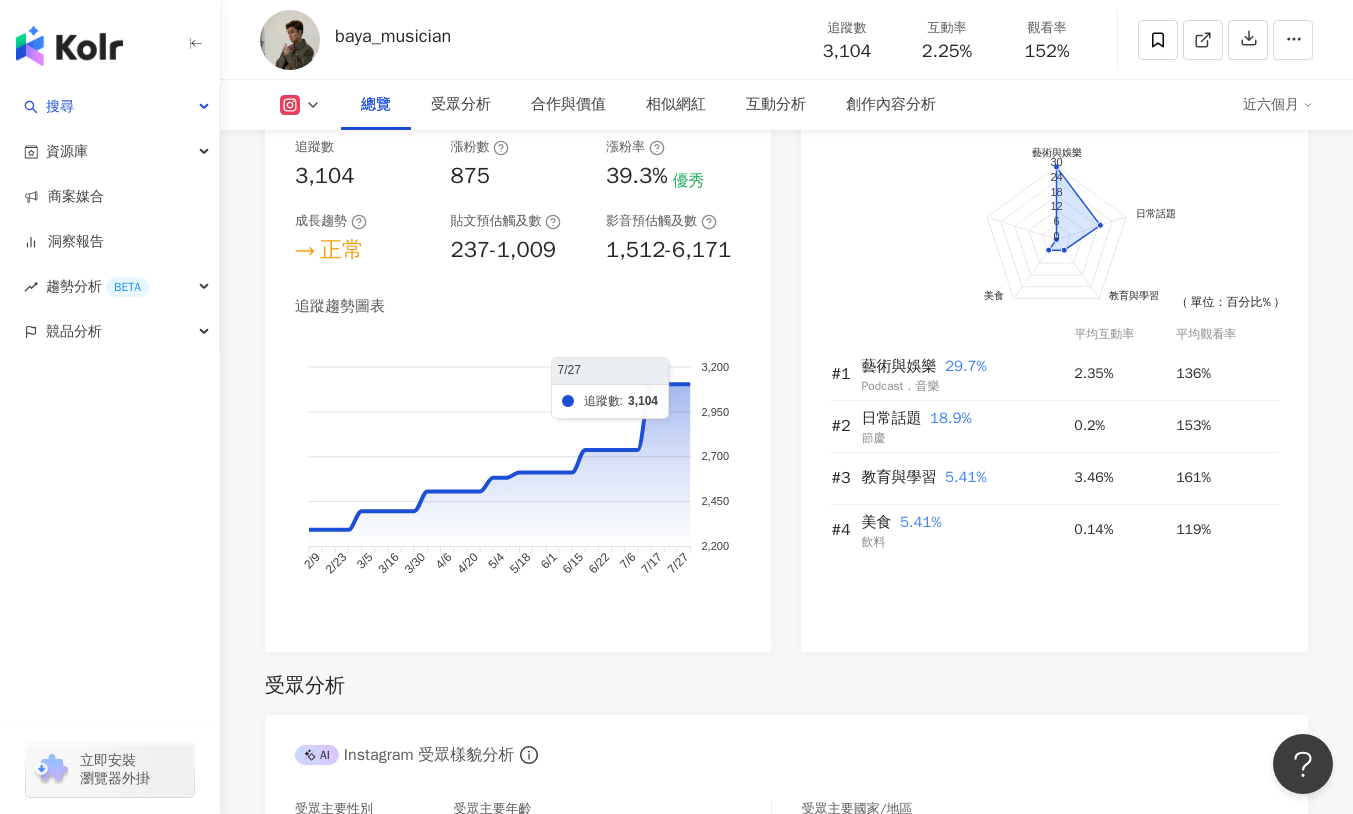 scroll, scrollTop: 1226, scrollLeft: 0, axis: vertical 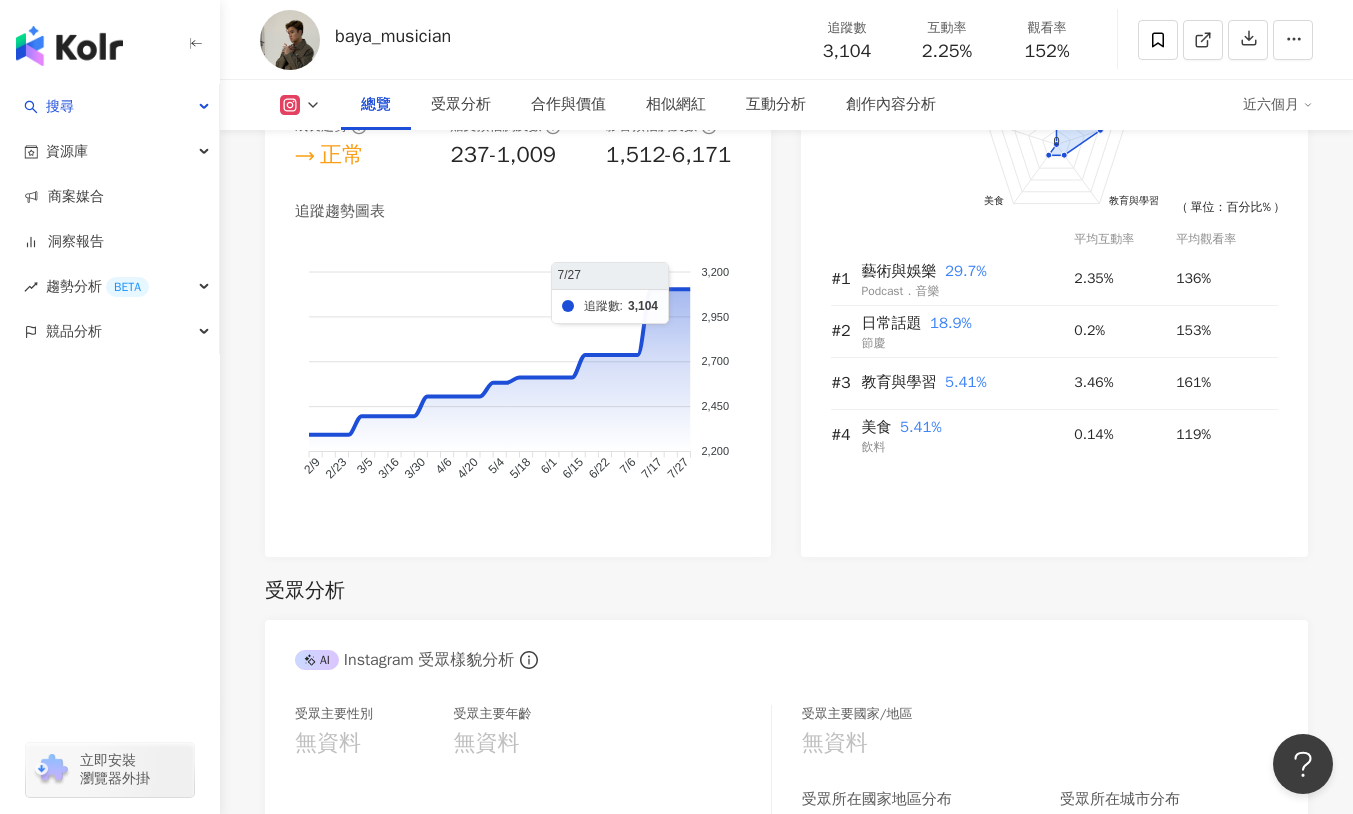 click on "前往申請試用方案解鎖 ( 立即註冊 ) 藝術與娛樂 日常話題 教育與學習 美食 30 24 18 12 6 0 ( 單位：百分比% ) 平均互動率 平均觀看率 #1 藝術與娛樂    29.7% Podcast．音樂 2.35% 136% #2 日常話題    18.9% 節慶 0.2% 153% #3 教育與學習    5.41% 3.46% 161% #4 美食    5.41% 飲料 0.14% 119%" at bounding box center [1054, 290] 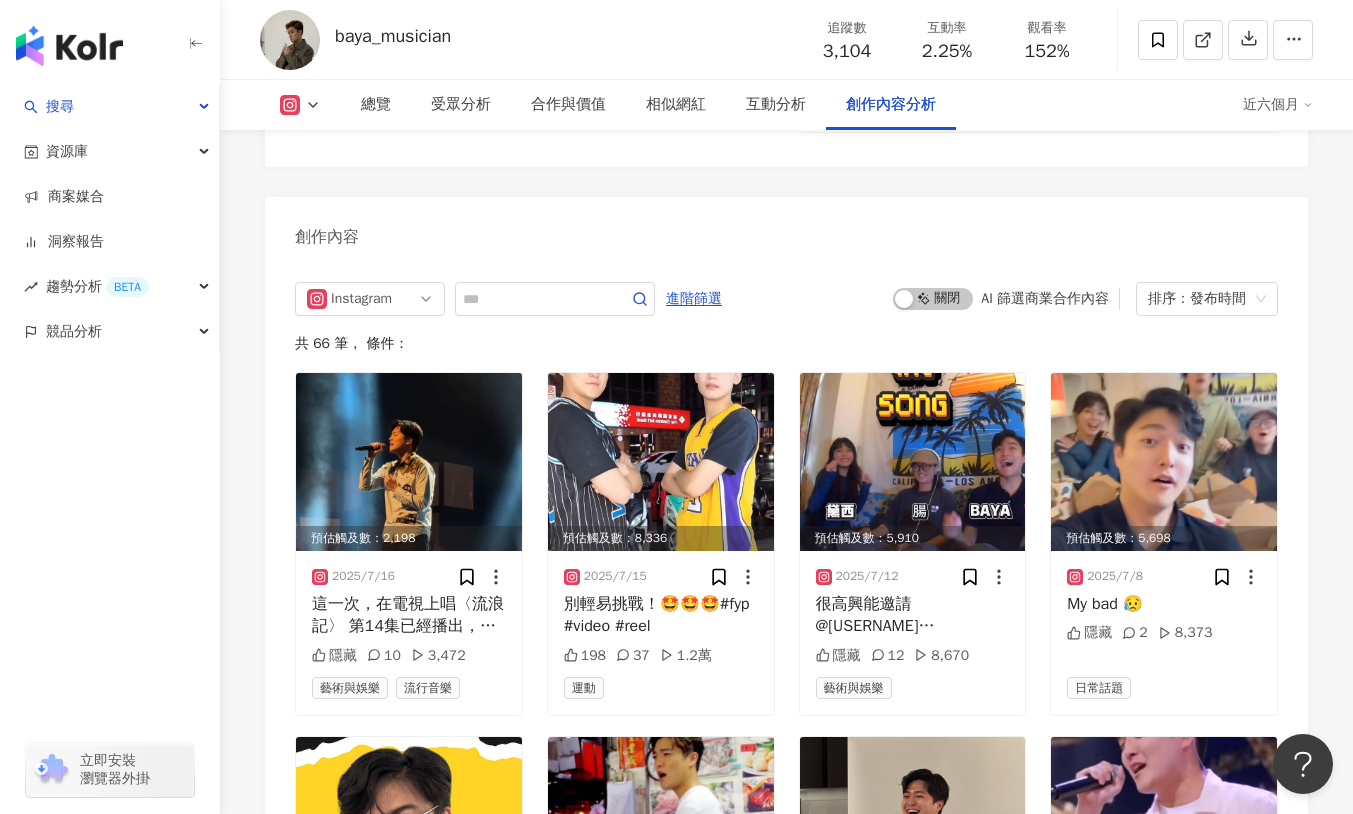 scroll, scrollTop: 6044, scrollLeft: 0, axis: vertical 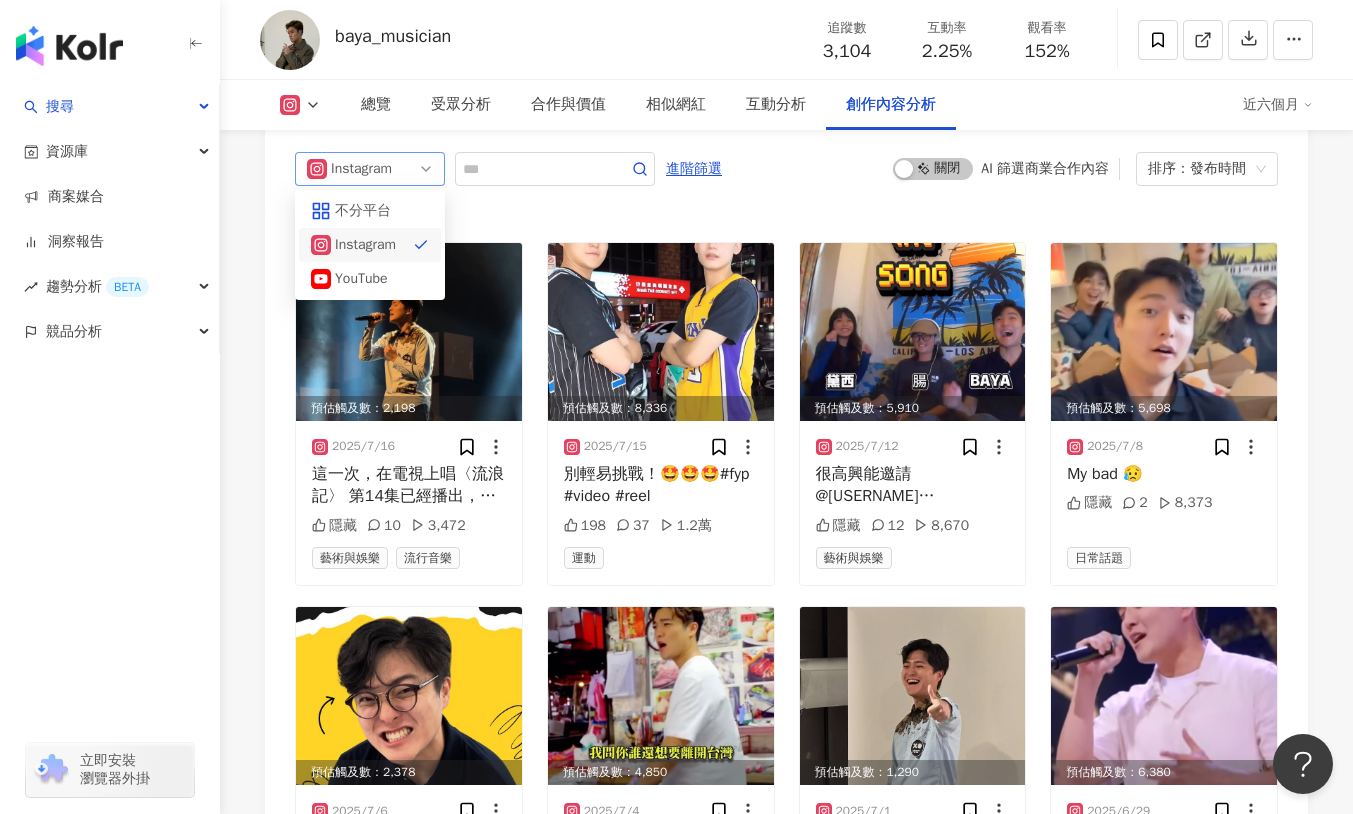 click on "Instagram" at bounding box center (370, 169) 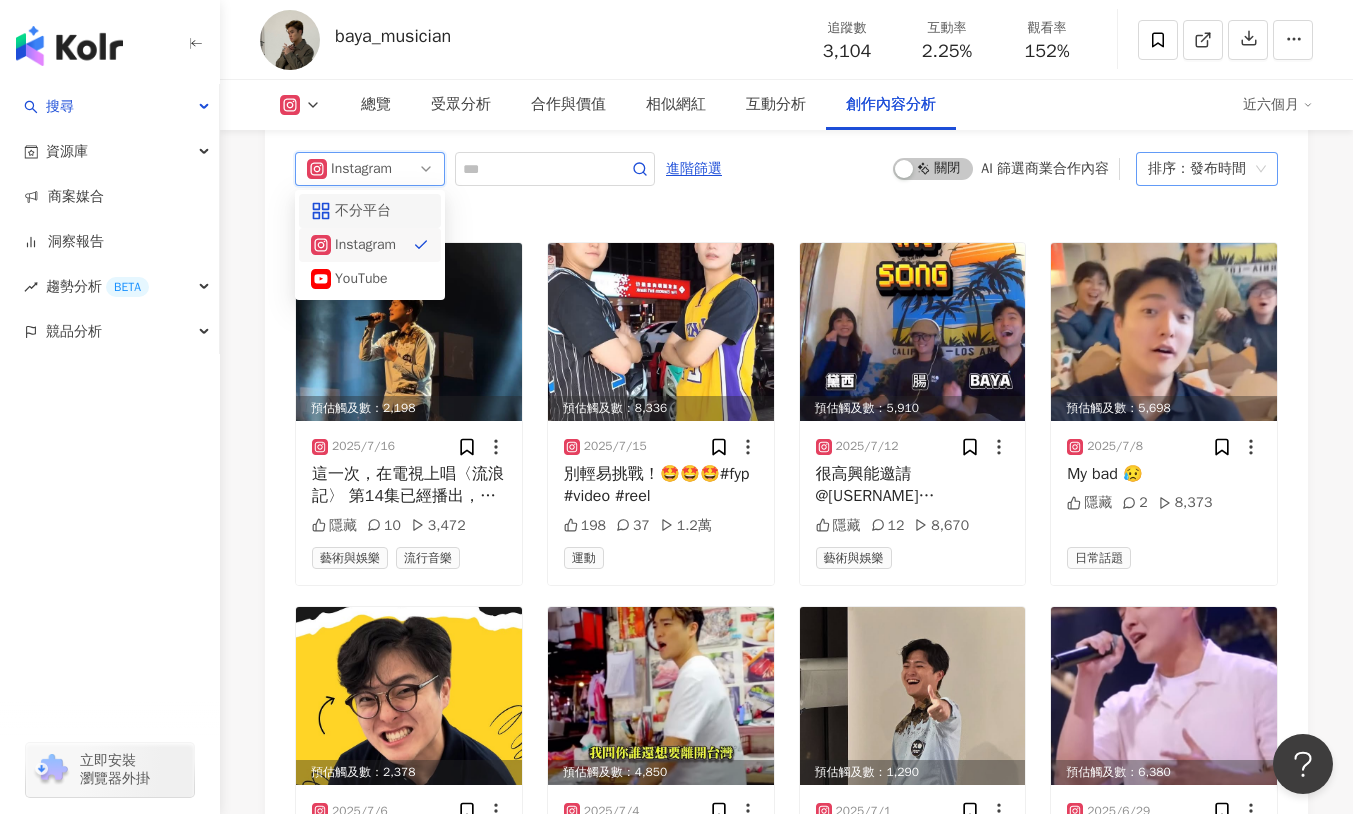 click on "排序：發布時間" at bounding box center (1198, 169) 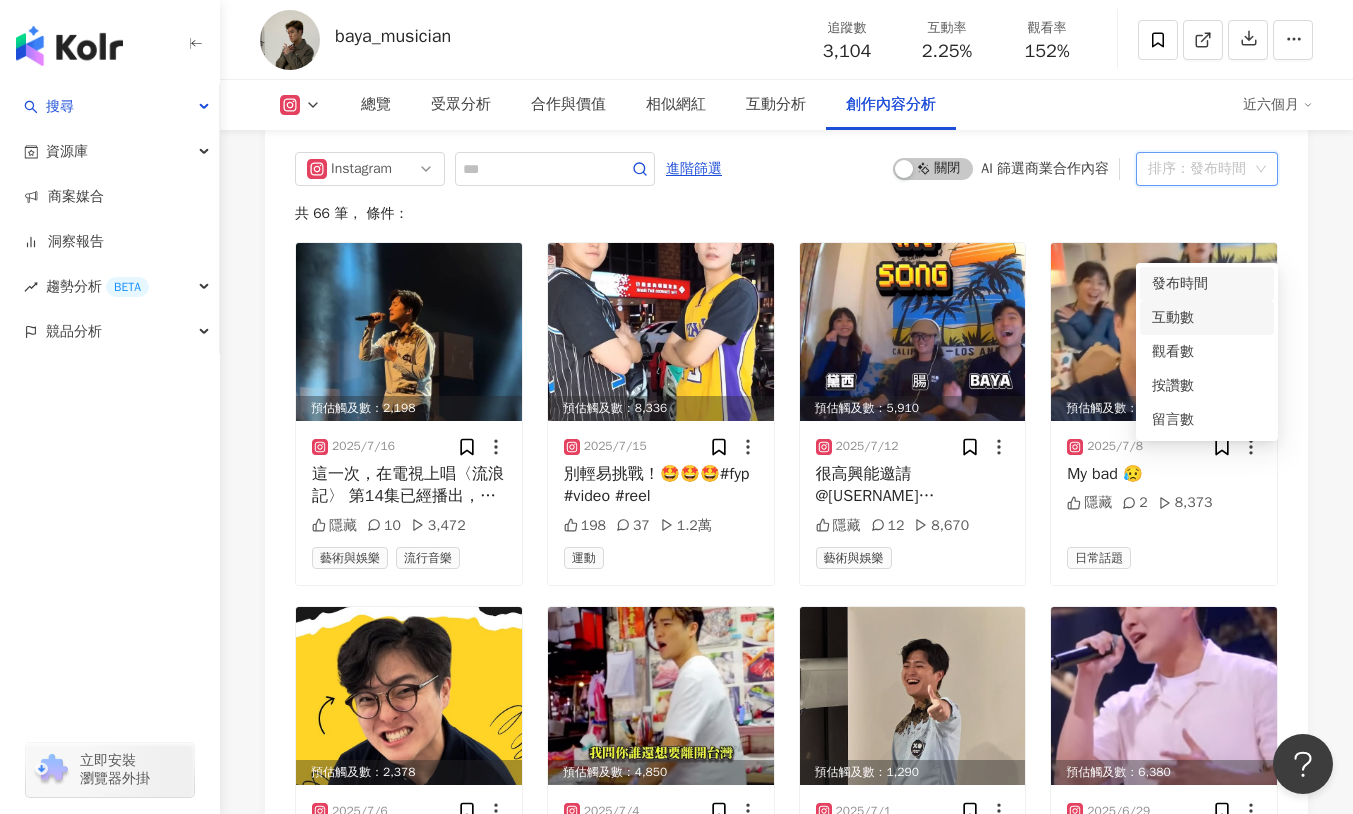 click on "互動數" at bounding box center (1207, 318) 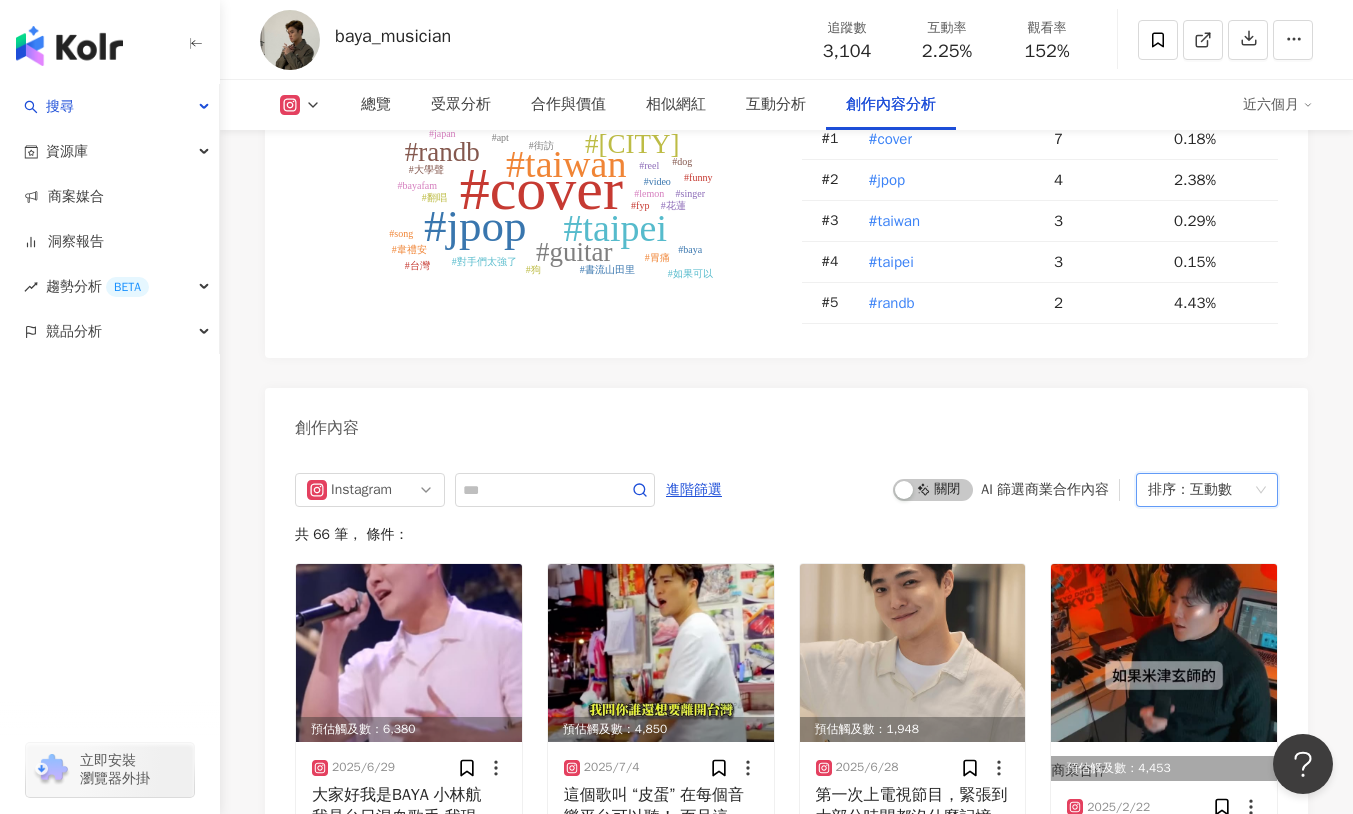scroll, scrollTop: 6110, scrollLeft: 0, axis: vertical 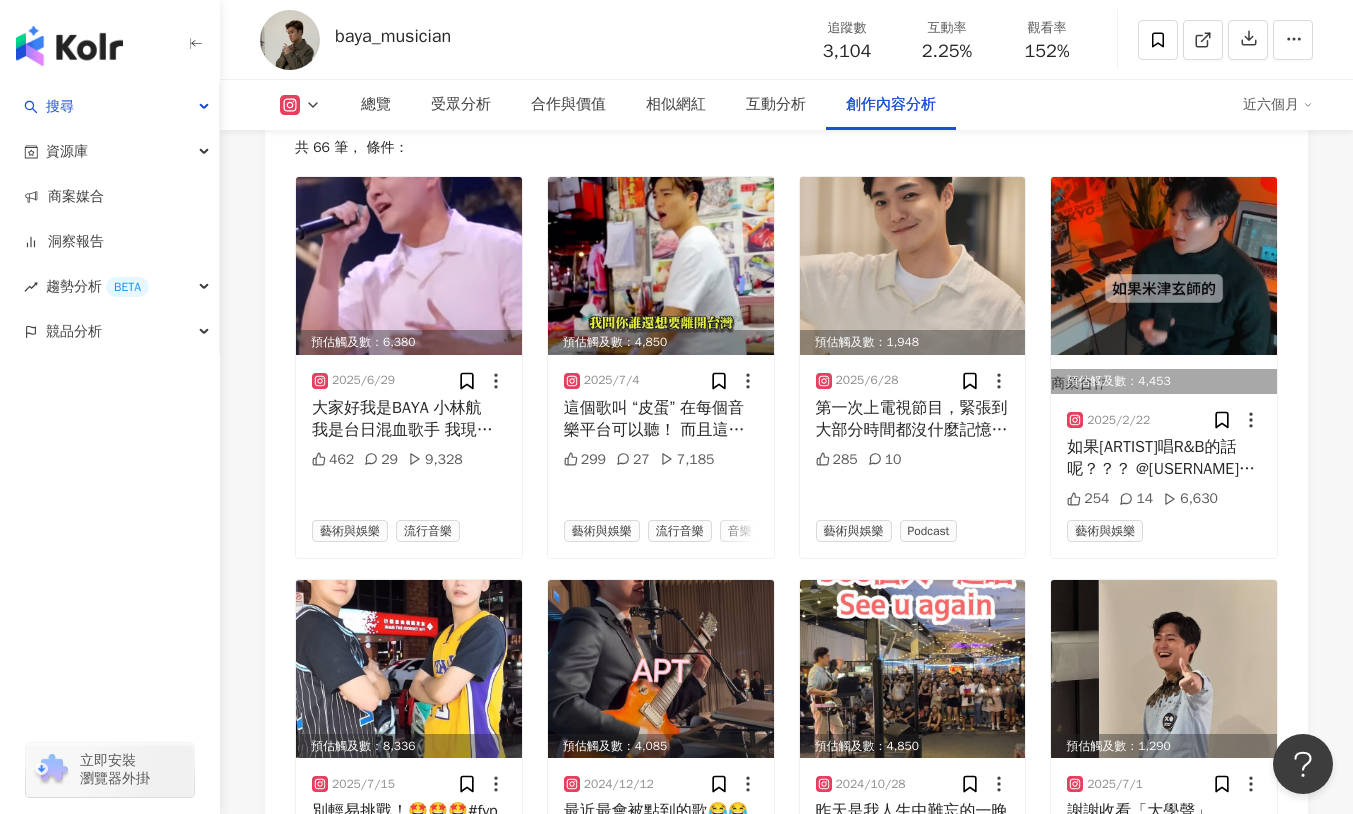 click on "互動數" at bounding box center [1211, 103] 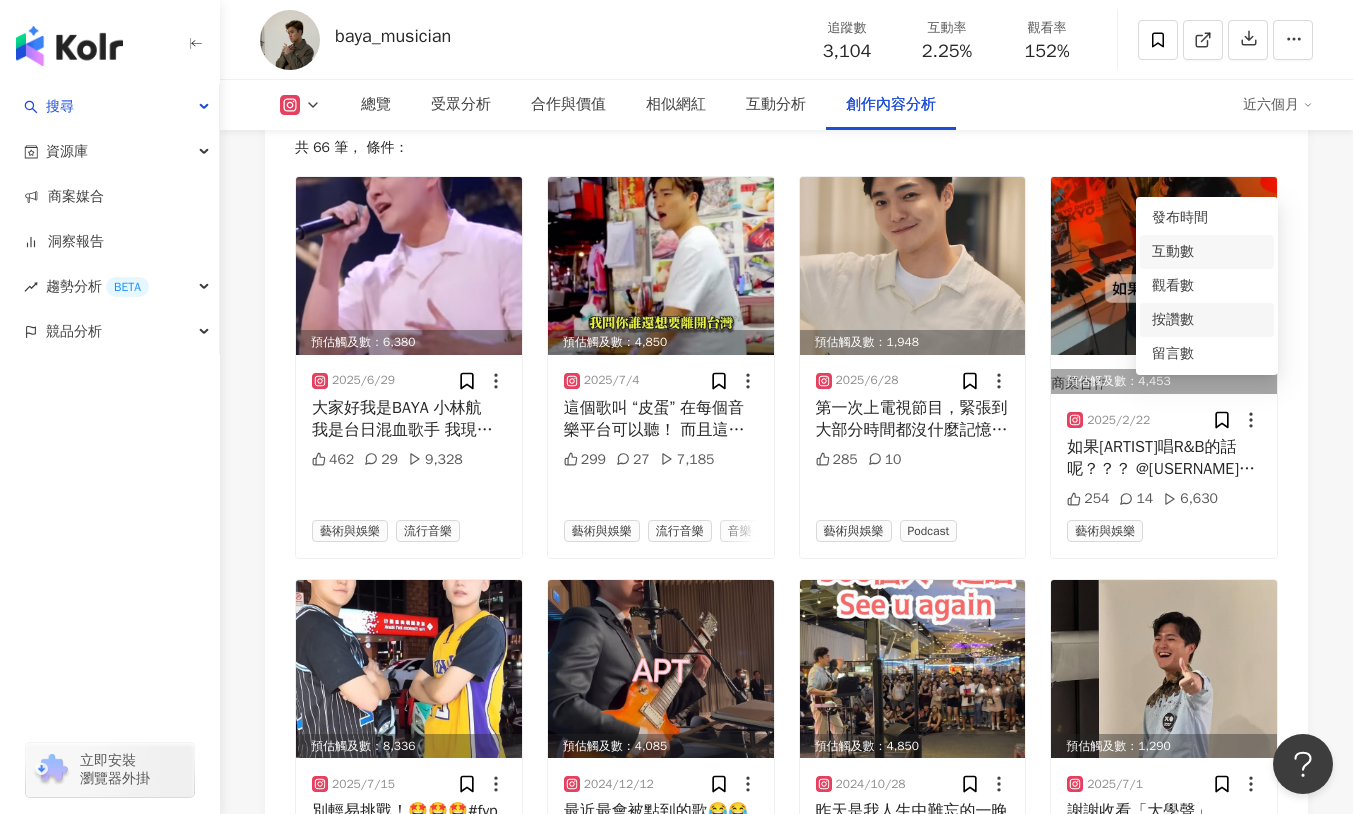 click on "按讚數" at bounding box center (1207, 320) 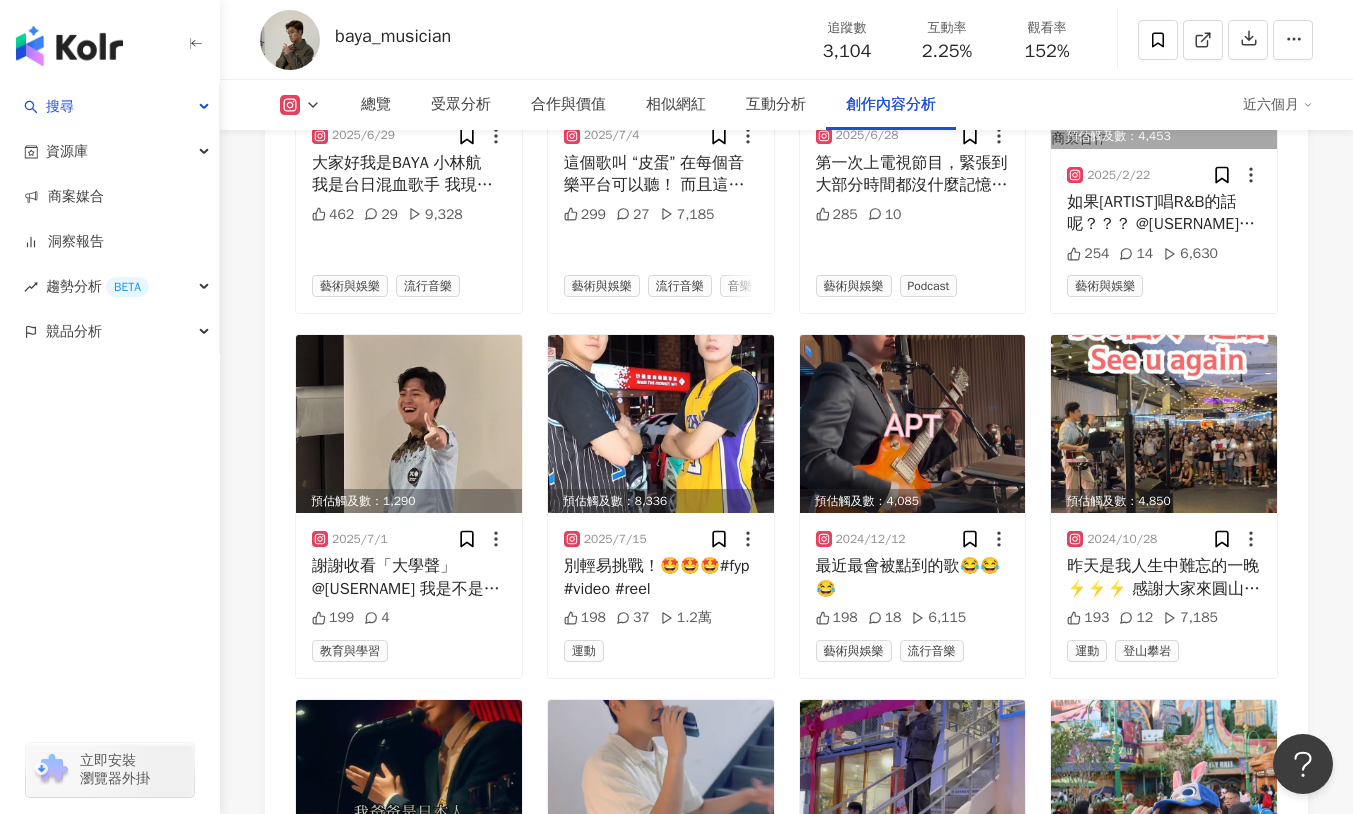 scroll, scrollTop: 6361, scrollLeft: 0, axis: vertical 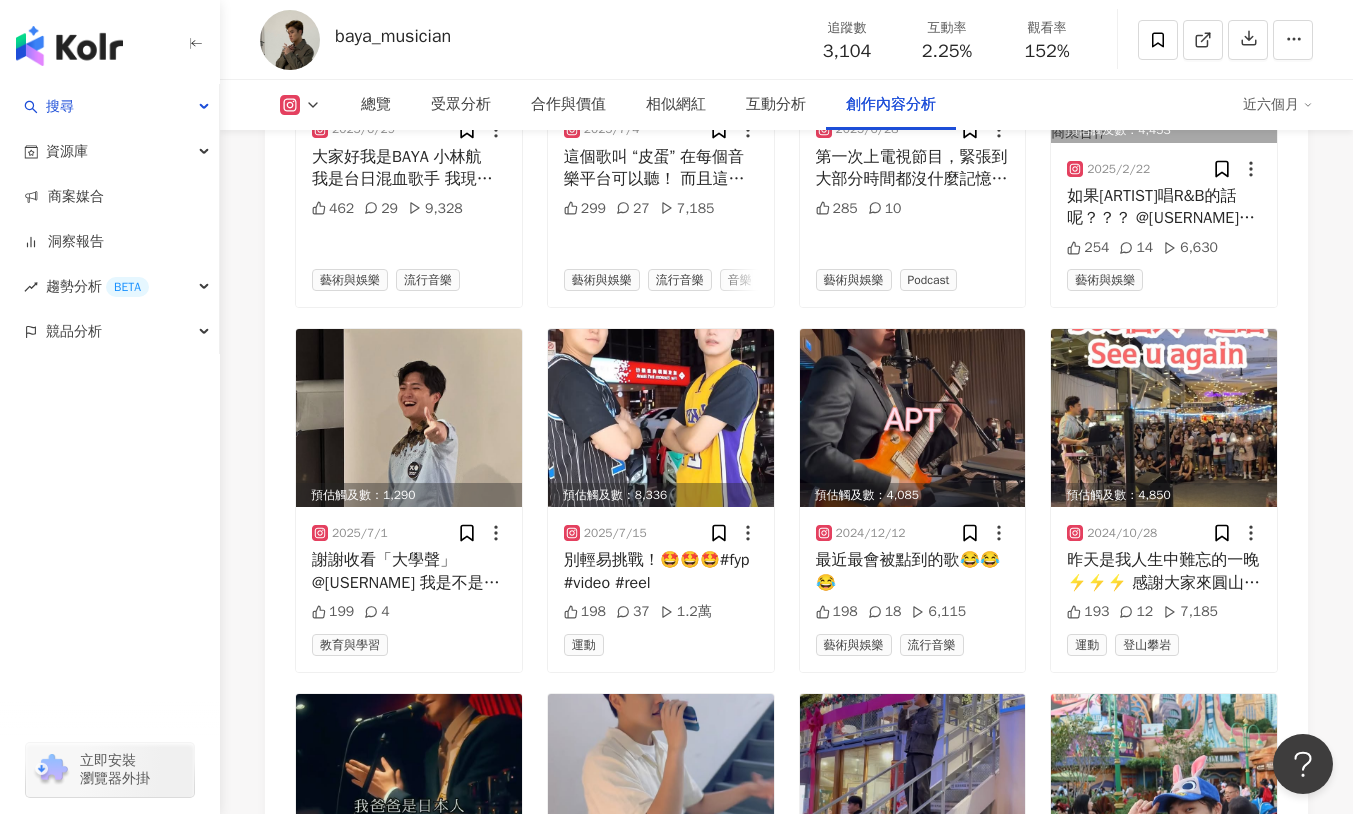 click on "近六個月" at bounding box center [1278, 105] 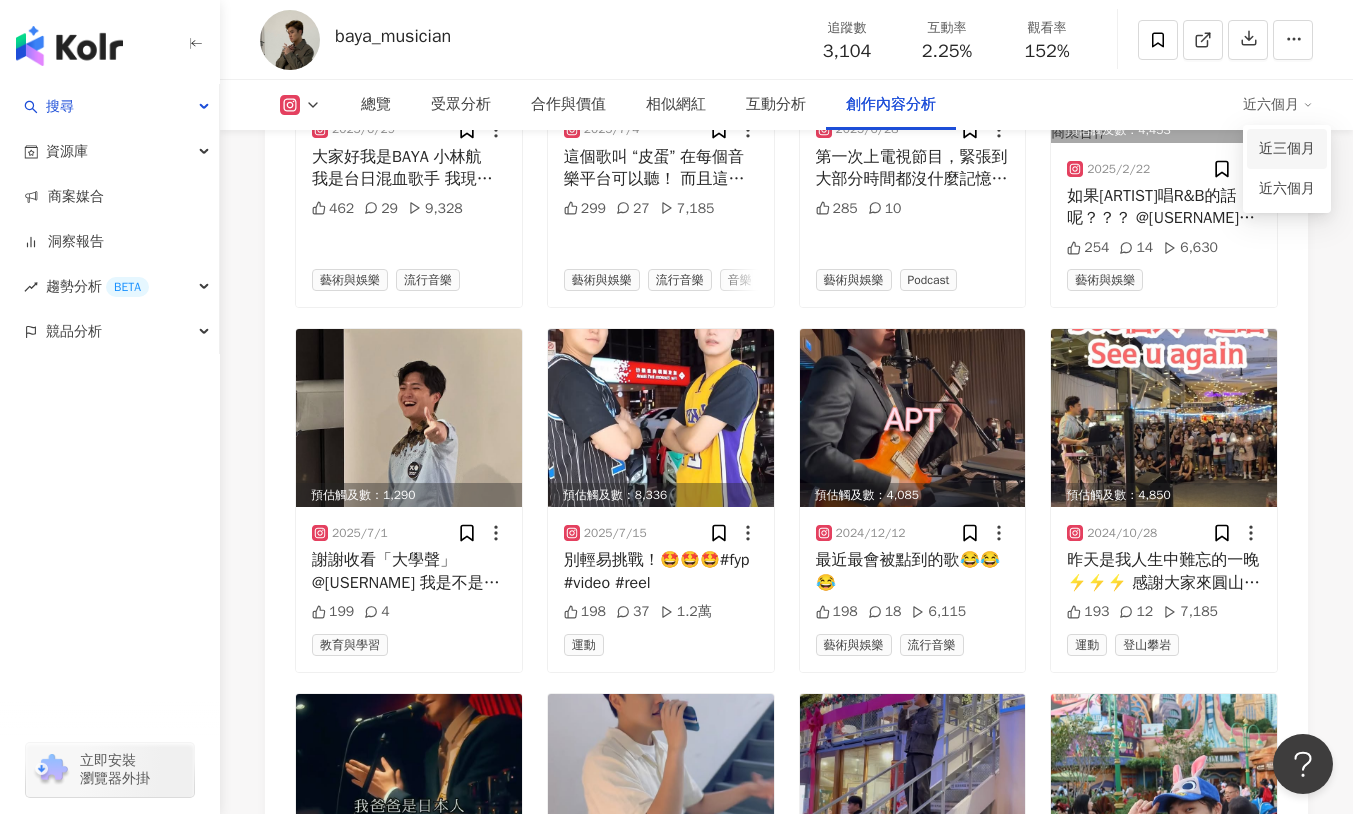 click on "近三個月" at bounding box center [1287, 148] 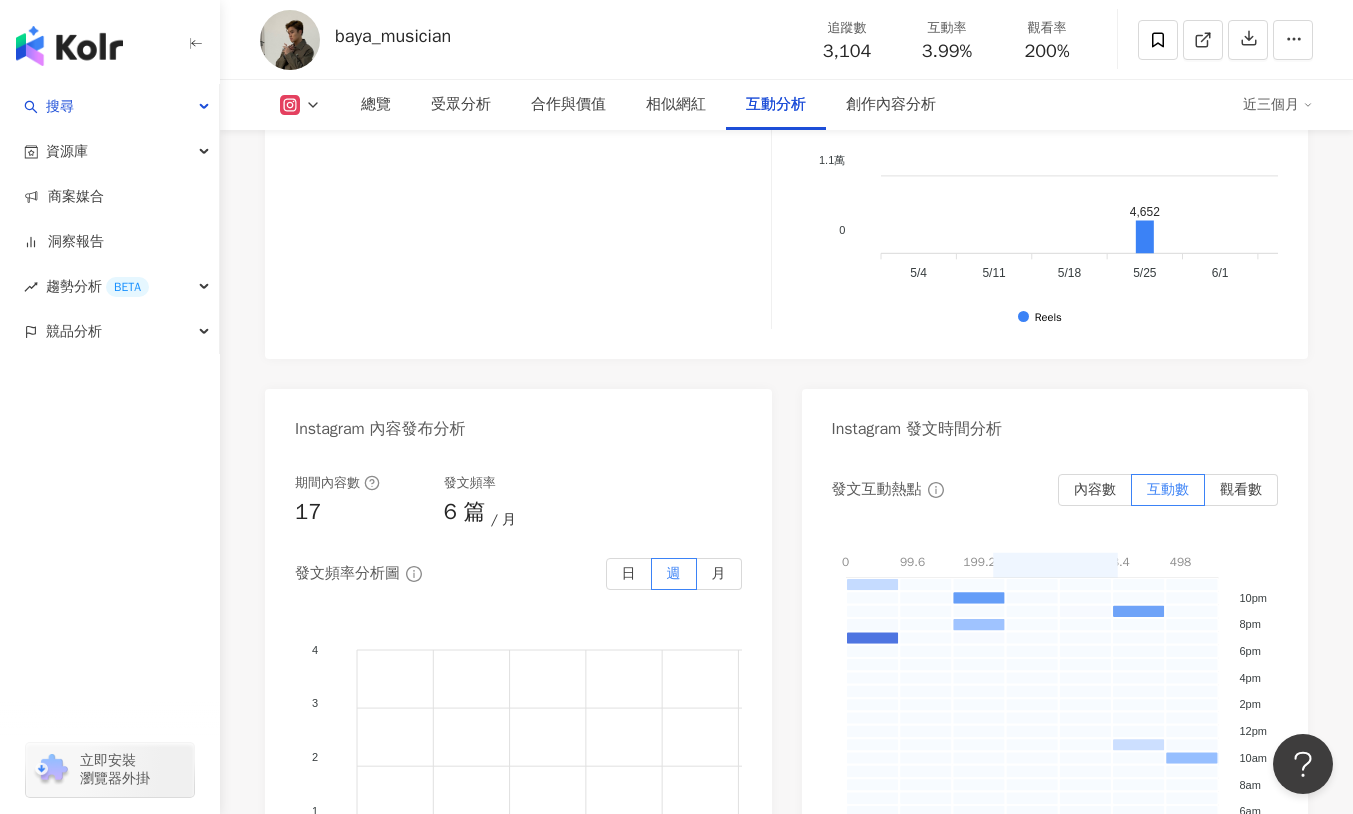 scroll, scrollTop: 4204, scrollLeft: 0, axis: vertical 